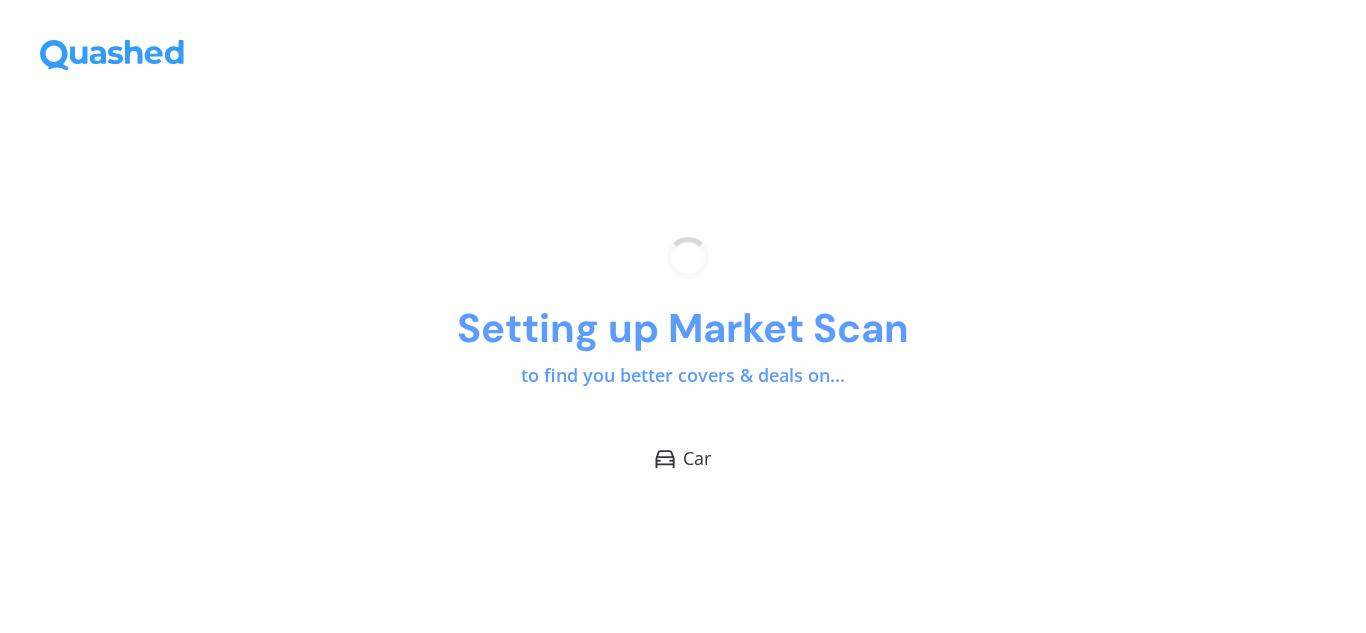 scroll, scrollTop: 0, scrollLeft: 0, axis: both 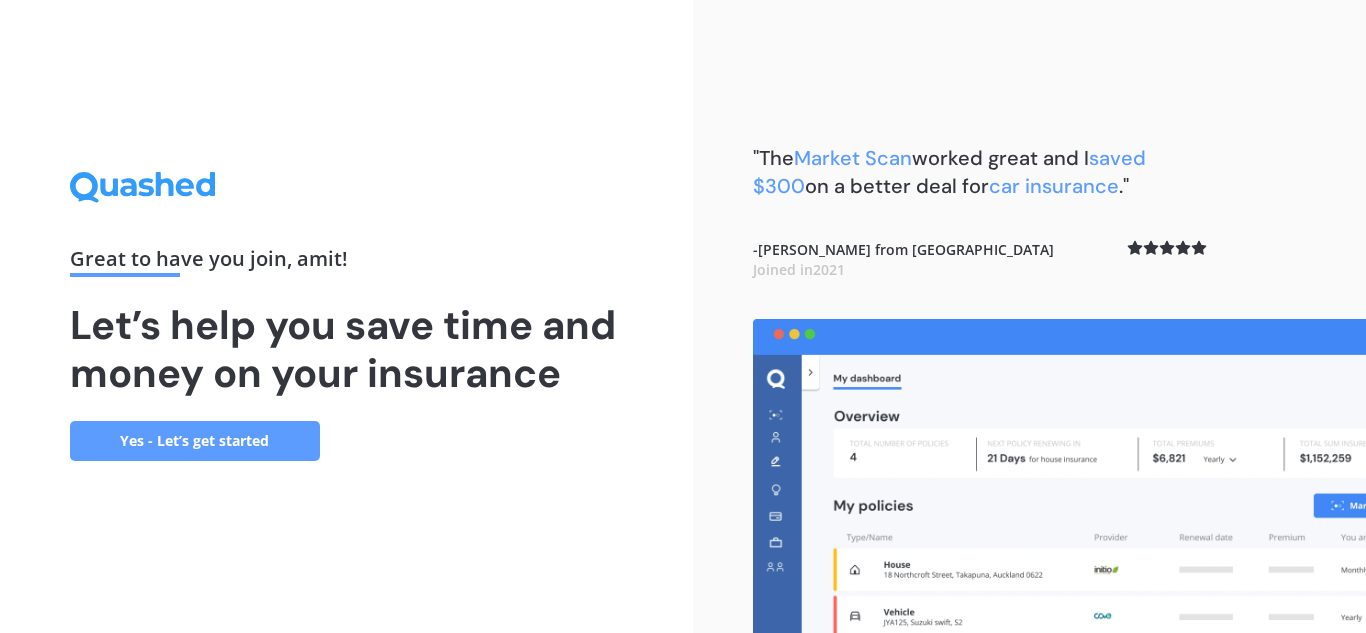 click on "Yes - Let’s get started" at bounding box center [195, 441] 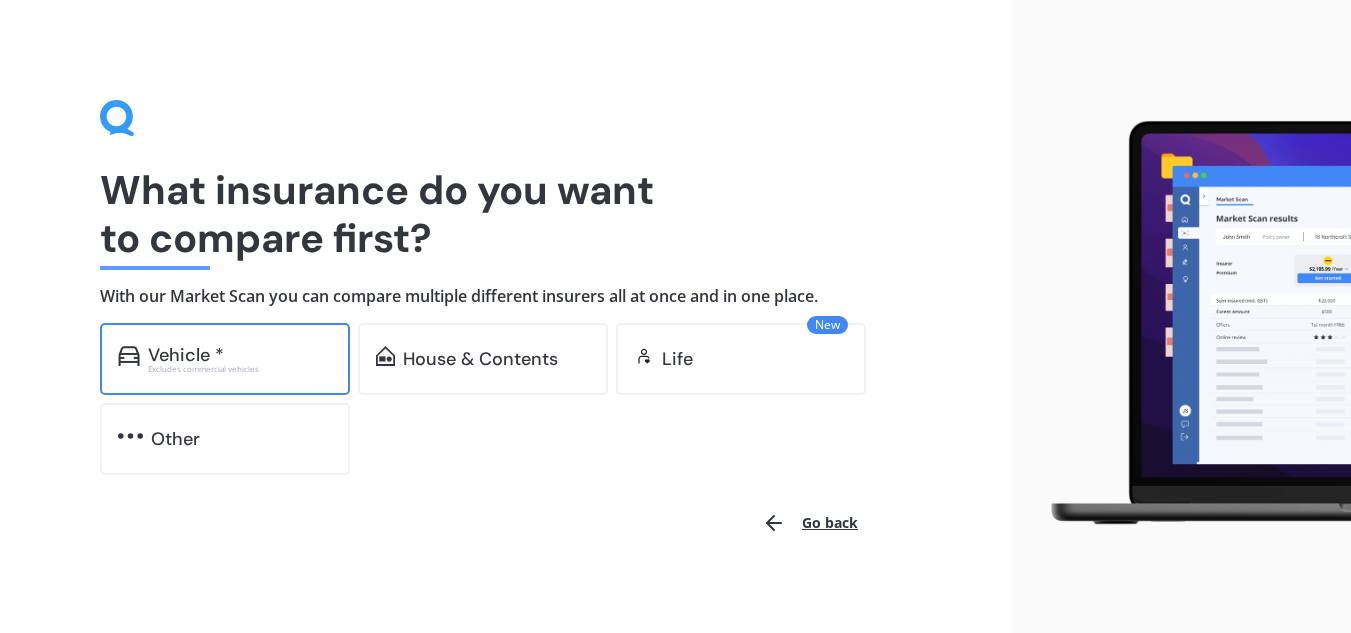 click on "Vehicle * Excludes commercial vehicles" at bounding box center [225, 359] 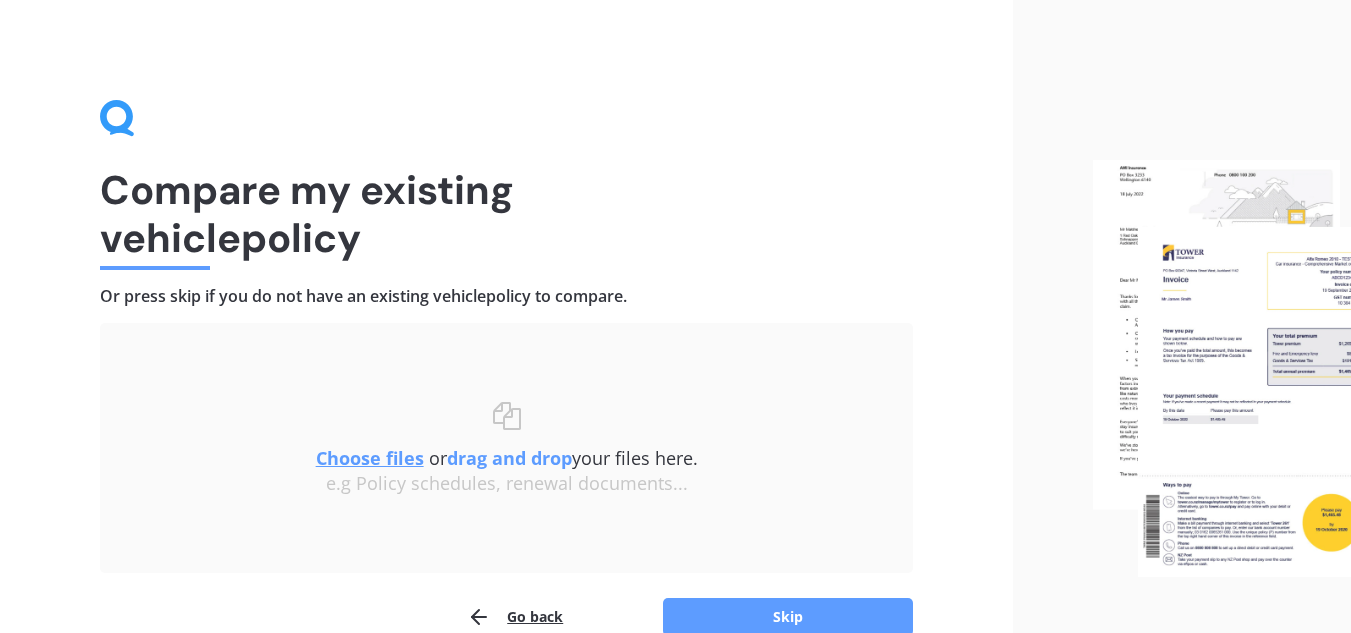 scroll, scrollTop: 104, scrollLeft: 0, axis: vertical 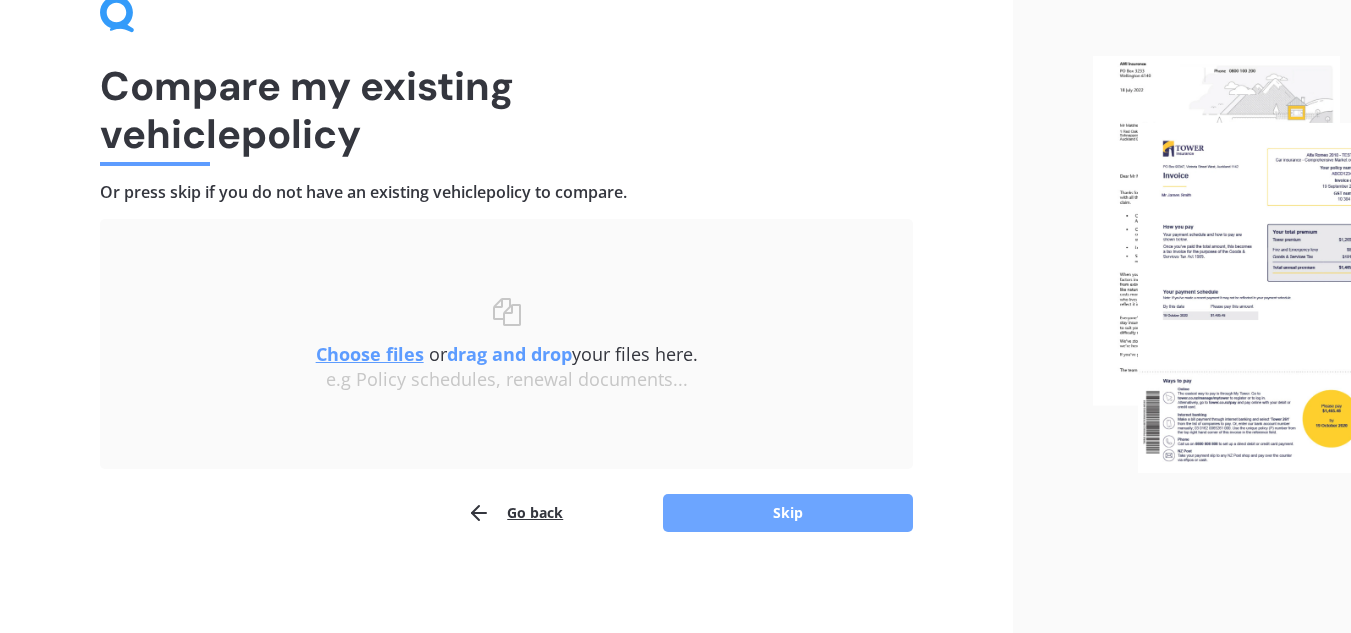 click on "Skip" at bounding box center [788, 513] 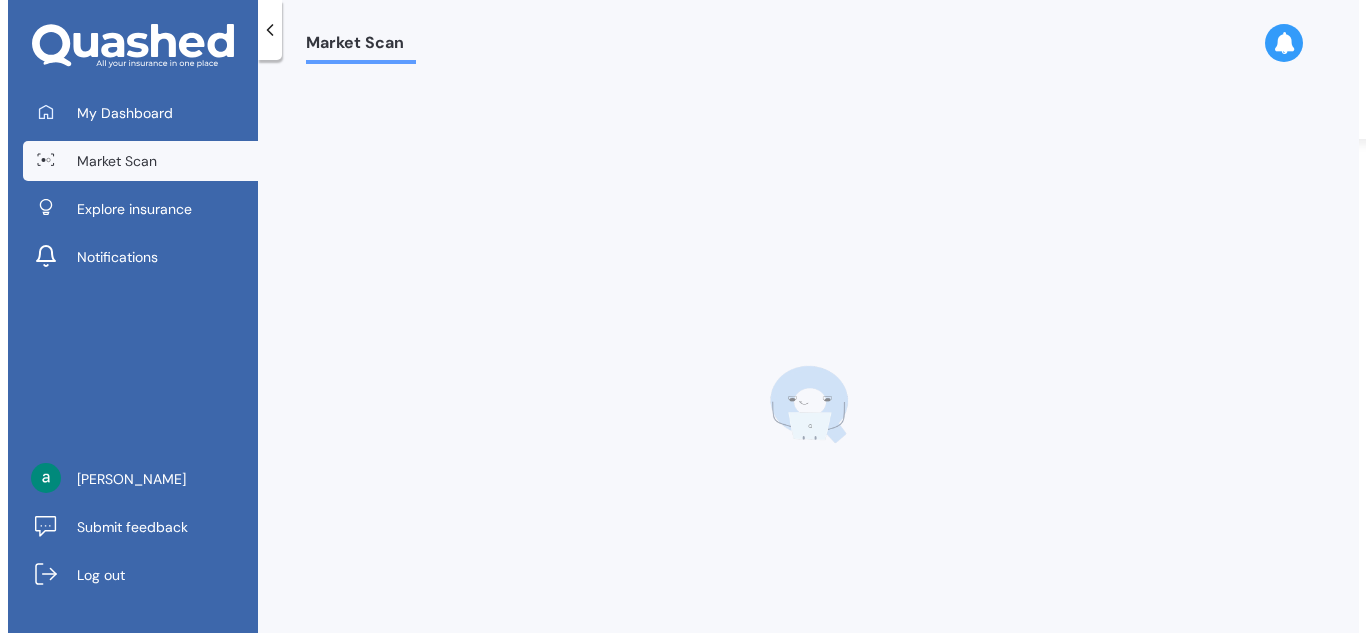 scroll, scrollTop: 0, scrollLeft: 0, axis: both 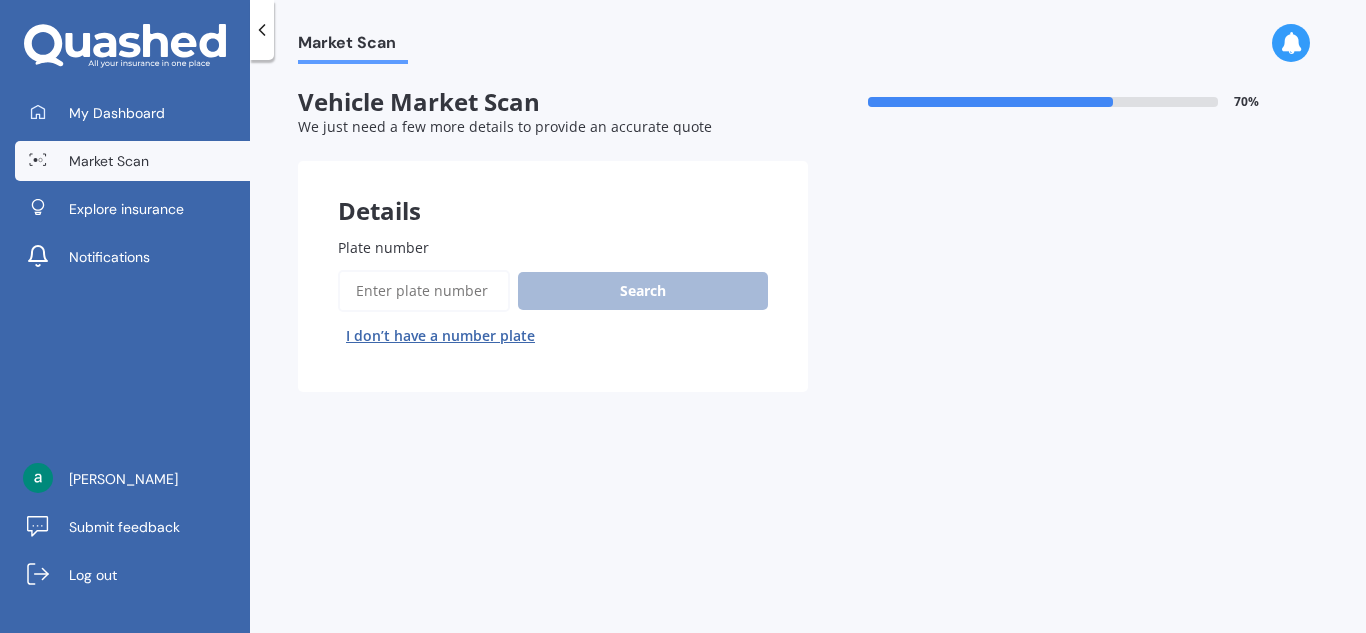 click on "I don’t have a number plate" at bounding box center [440, 336] 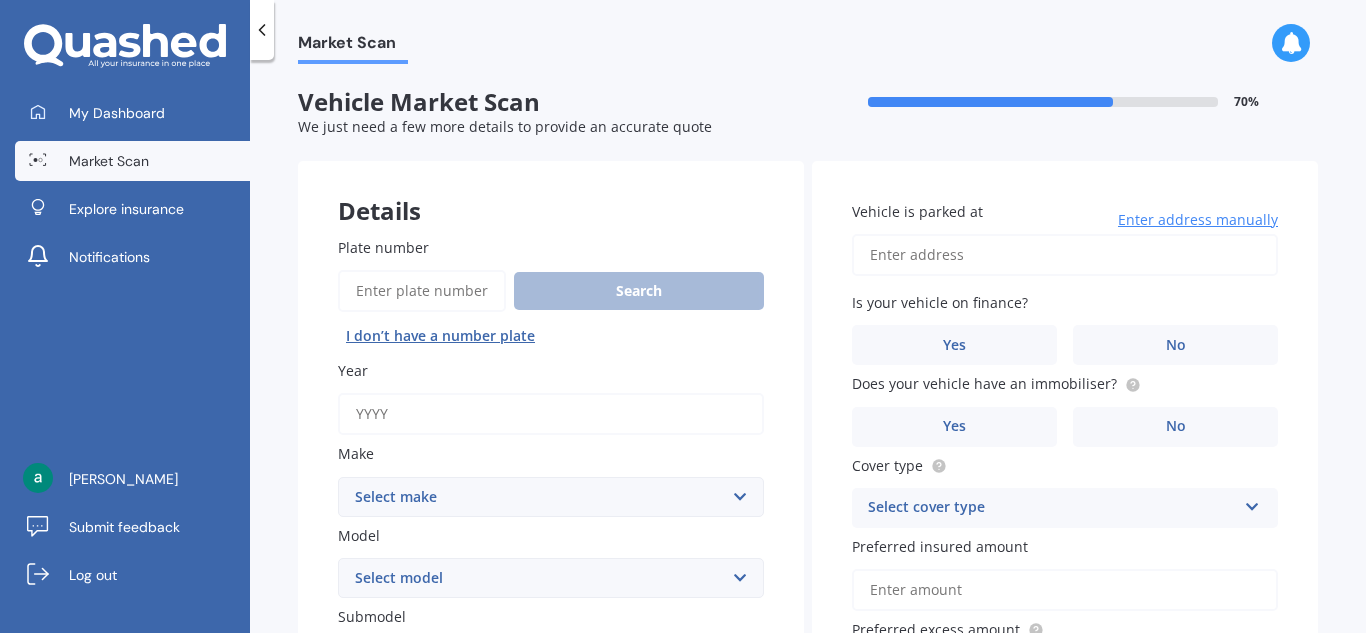 click on "Year" at bounding box center [551, 414] 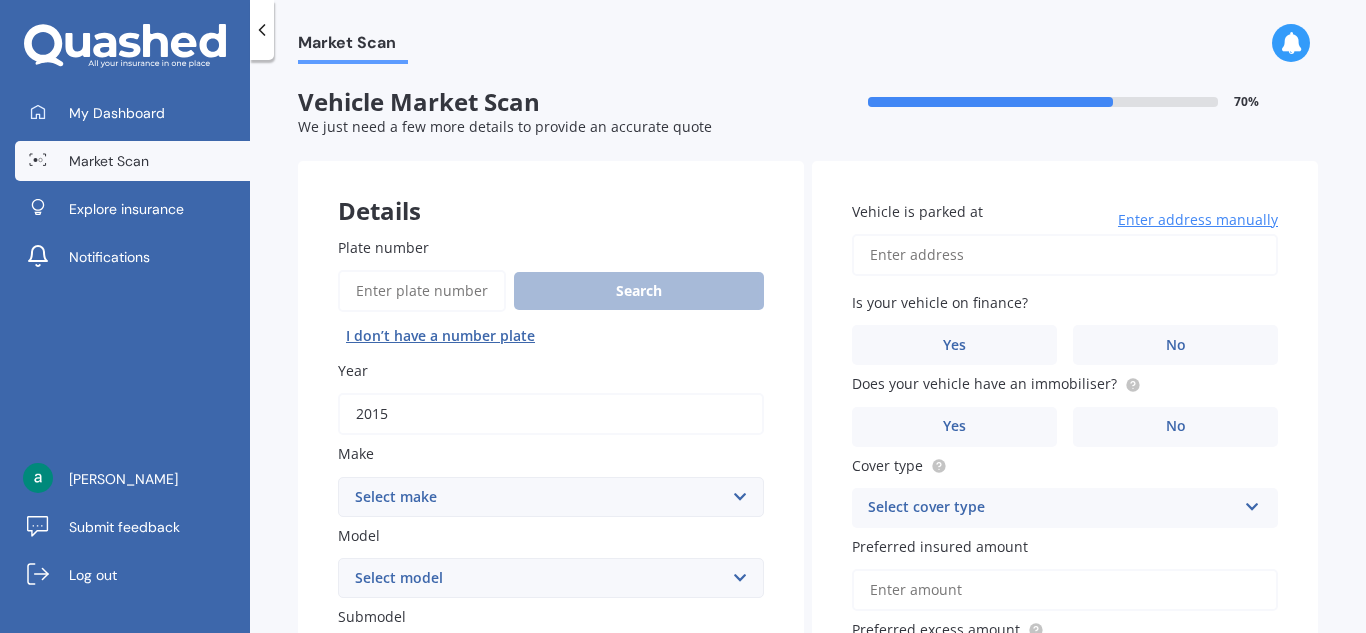 type on "2015" 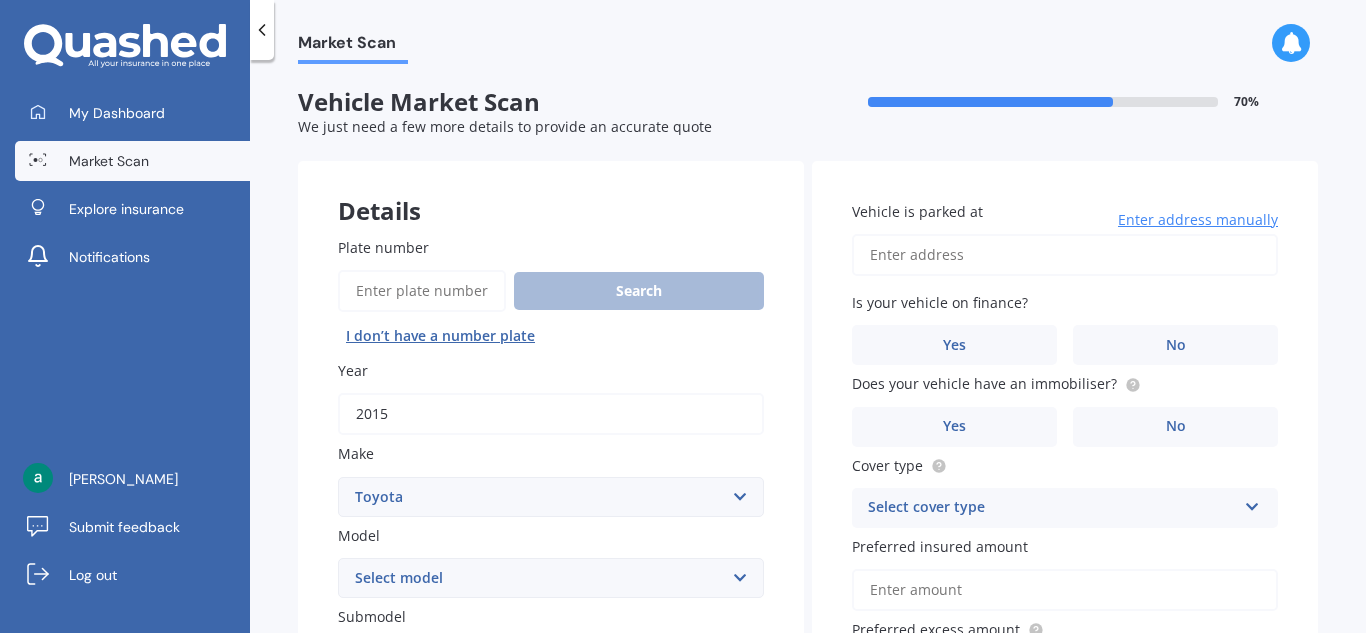 click on "Select make AC ALFA ROMEO ASTON [PERSON_NAME] AUDI AUSTIN BEDFORD Bentley BMW BYD CADILLAC CAN-AM CHERY CHEVROLET CHRYSLER Citroen CRUISEAIR CUPRA DAEWOO DAIHATSU DAIMLER DAMON DIAHATSU DODGE EXOCET FACTORY FIVE FERRARI FIAT Fiord FLEETWOOD FORD FOTON FRASER GEELY GENESIS GEORGIE BOY GMC GREAT WALL GWM [PERSON_NAME] HINO [PERSON_NAME] HOLIDAY RAMBLER HONDA HUMMER HYUNDAI INFINITI ISUZU IVECO JAC JAECOO JAGUAR JEEP KGM KIA LADA LAMBORGHINI LANCIA LANDROVER LDV LEXUS LINCOLN LOTUS LUNAR M.G M.G. MAHINDRA MASERATI MAZDA MCLAREN MERCEDES AMG Mercedes Benz MERCEDES-AMG MERCURY MINI MITSUBISHI [PERSON_NAME] NEWMAR NISSAN OMODA OPEL OXFORD PEUGEOT Plymouth Polestar PONTIAC PORSCHE PROTON RAM Range Rover Rayne RENAULT ROLLS ROYCE ROVER SAAB SATURN SEAT SHELBY SKODA SMART SSANGYONG SUBARU SUZUKI TATA TESLA TIFFIN Toyota TRIUMPH TVR Vauxhall VOLKSWAGEN VOLVO WESTFIELD WINNEBAGO ZX" at bounding box center [551, 497] 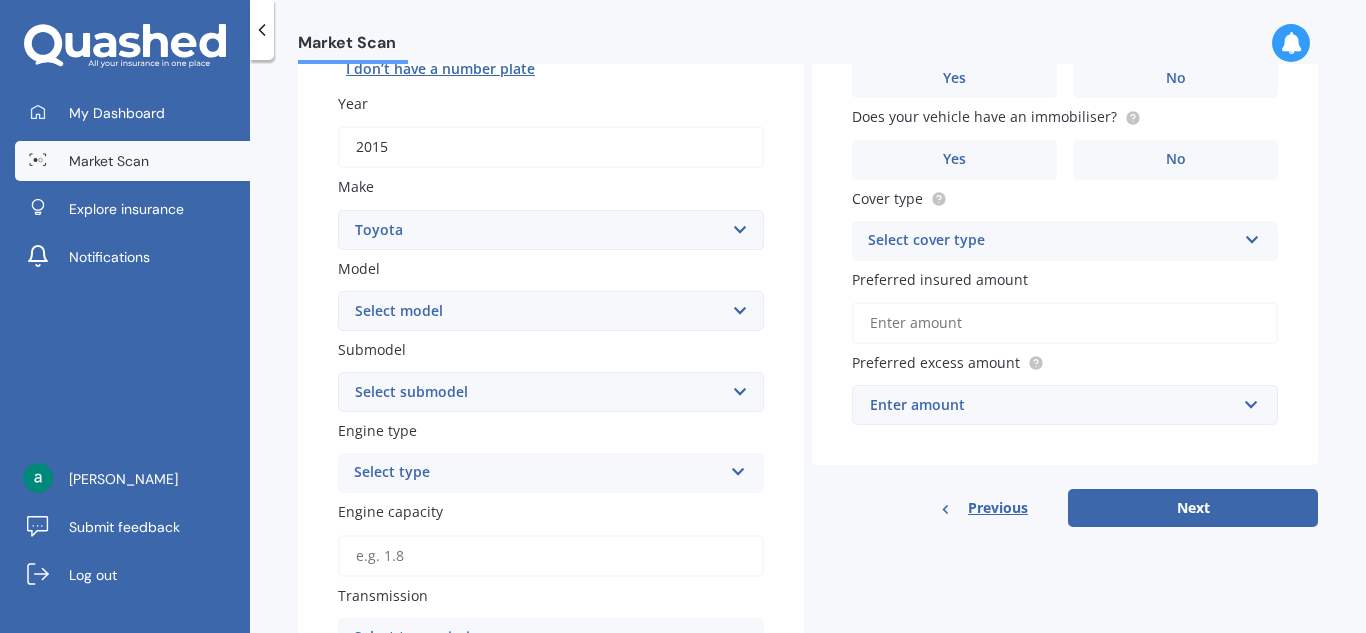 scroll, scrollTop: 269, scrollLeft: 0, axis: vertical 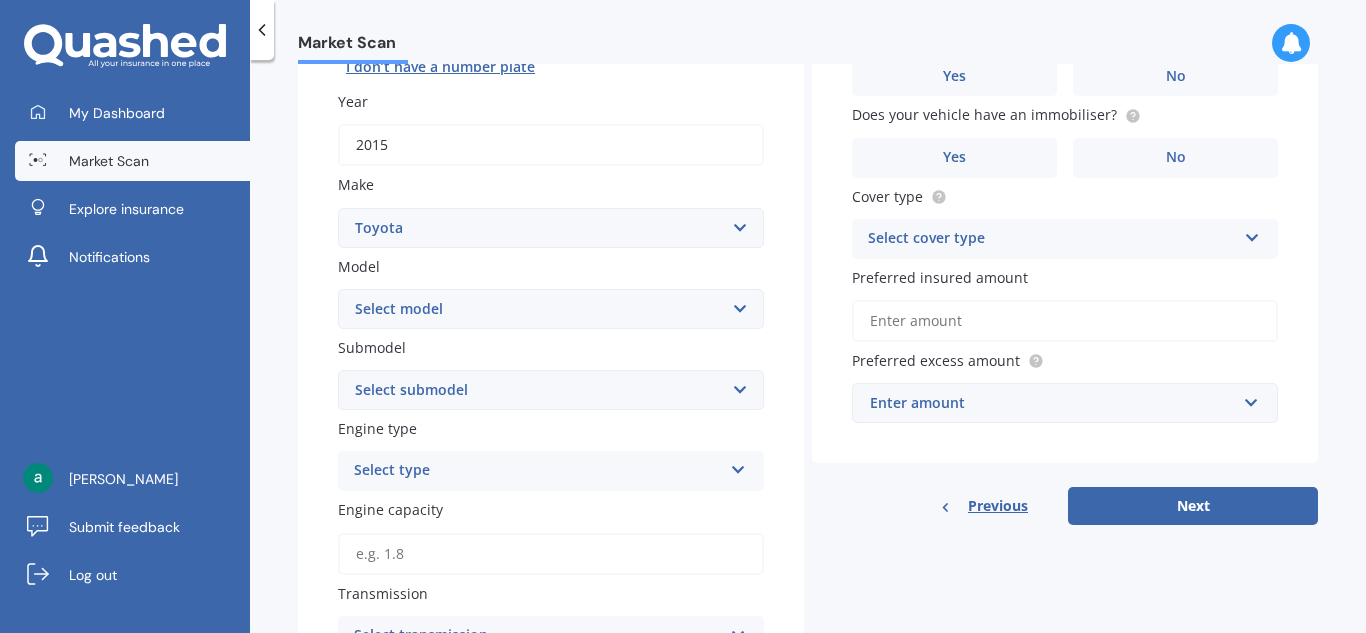 click on "Select model 4 Runner 86 [PERSON_NAME] Alphard Altezza Aqua Aristo Aurion Auris Avalon Avensis AYGO bB Belta Blade Blizzard 4WD Brevis Bundera 4WD C-HR Caldina Cami Camry Carib [PERSON_NAME] Celica Celsior Century Ceres Chaser Coaster Corolla Corona Corsa Cressida Cresta Crown Curren Cynos Deliboy Duet Dyna Echo Esquire Estima FJ Fortuner Funcargo Gaia [PERSON_NAME] Granvia Harrier Hiace Highlander HILUX Ipsum iQ Isis IST Kluger Landcruiser LANDCRUISER [PERSON_NAME] [PERSON_NAME] Liteace [PERSON_NAME] 2 Mark X Mirai MR-S MR2 [PERSON_NAME] Nova Opa Paseo Passo Pixis Platz Porte Premio Previa MPV Prius Probox Progres Qualis Ractis RAIZE Raum RAV-4 Regius Van Runx Rush Sai Scepter Sera Sienta Soarer Spacio Spade Sprinter Starlet Succeed Supra Surf Tank Tarago Tercel Townace Toyo-ace Trueno Tundra Vanguard Vellfire Verossa Vienta Vista Vitz [PERSON_NAME] Voxy Will [PERSON_NAME] Wish Yaris" at bounding box center [551, 309] 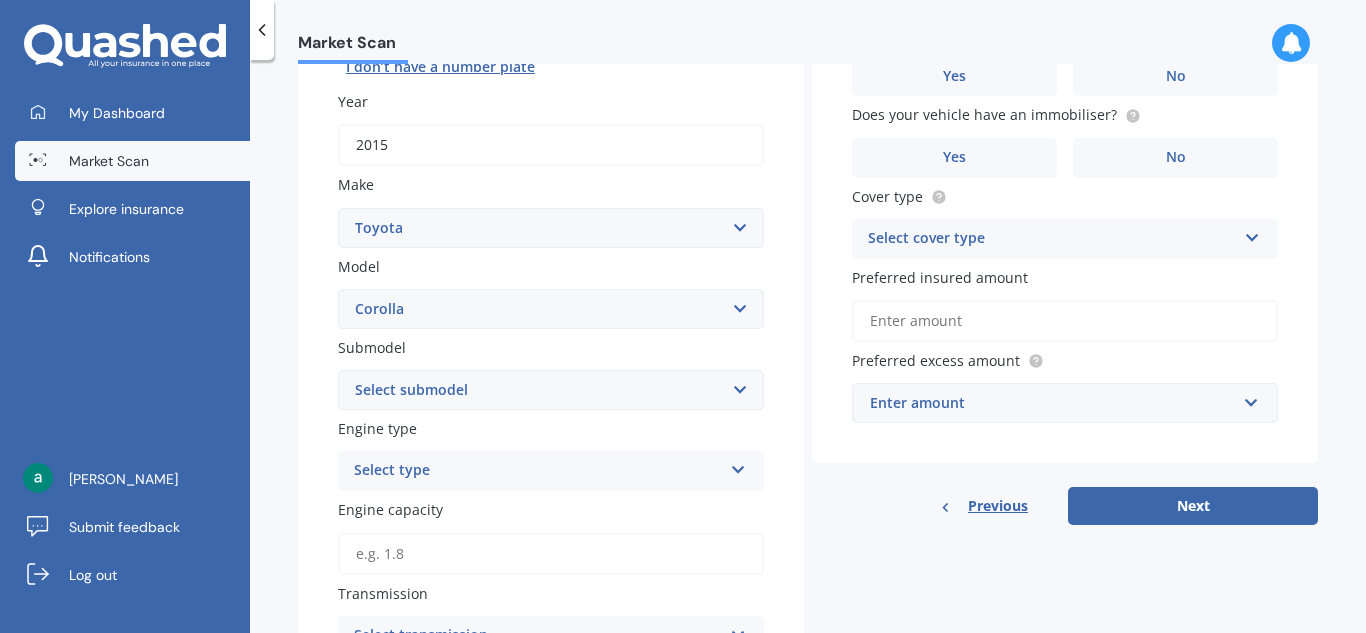 click on "Select model 4 Runner 86 [PERSON_NAME] Alphard Altezza Aqua Aristo Aurion Auris Avalon Avensis AYGO bB Belta Blade Blizzard 4WD Brevis Bundera 4WD C-HR Caldina Cami Camry Carib [PERSON_NAME] Celica Celsior Century Ceres Chaser Coaster Corolla Corona Corsa Cressida Cresta Crown Curren Cynos Deliboy Duet Dyna Echo Esquire Estima FJ Fortuner Funcargo Gaia [PERSON_NAME] Granvia Harrier Hiace Highlander HILUX Ipsum iQ Isis IST Kluger Landcruiser LANDCRUISER [PERSON_NAME] [PERSON_NAME] Liteace [PERSON_NAME] 2 Mark X Mirai MR-S MR2 [PERSON_NAME] Nova Opa Paseo Passo Pixis Platz Porte Premio Previa MPV Prius Probox Progres Qualis Ractis RAIZE Raum RAV-4 Regius Van Runx Rush Sai Scepter Sera Sienta Soarer Spacio Spade Sprinter Starlet Succeed Supra Surf Tank Tarago Tercel Townace Toyo-ace Trueno Tundra Vanguard Vellfire Verossa Vienta Vista Vitz [PERSON_NAME] Voxy Will [PERSON_NAME] Wish Yaris" at bounding box center (551, 309) 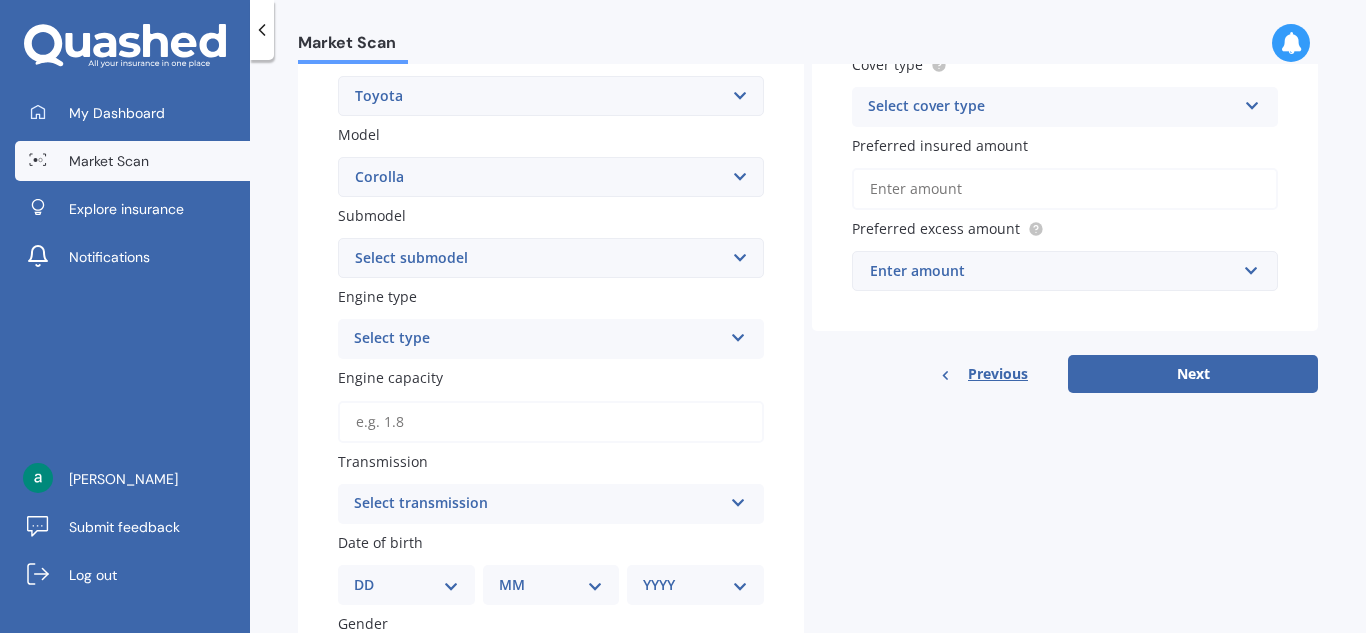 scroll, scrollTop: 402, scrollLeft: 0, axis: vertical 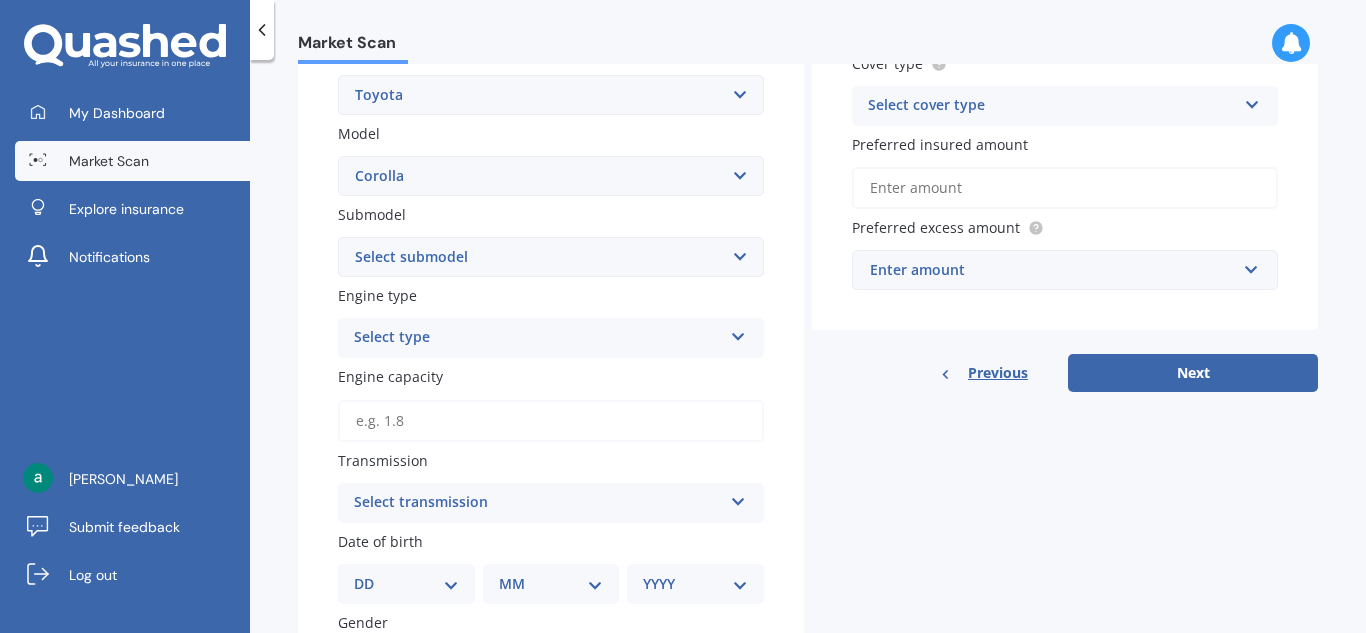 click on "Select submodel (All other) Axio Diesel [PERSON_NAME] 2WD [PERSON_NAME] 4WD FXGT GL GLX 1.8 GLX Sedan GS GTI GTI Sports GX 1.6 GX 1.8 GX CVT Hatch GX Sedan GX Wagon auto GX Wagon manual Hatch Hybrid Hybrid [PERSON_NAME] 1.6 [PERSON_NAME] SX [PERSON_NAME] [PERSON_NAME] ZR [PERSON_NAME] Runx SE 1.5 Sportivo Non Turbo 1.8 Litre Sportivo Turbo 1.8 Litre Sprinter Sprinter GT Touring 4WD wagon Touring S/W Touring Wagon Hybrid TS 1.8 Van XL ZR Sedan" at bounding box center (551, 257) 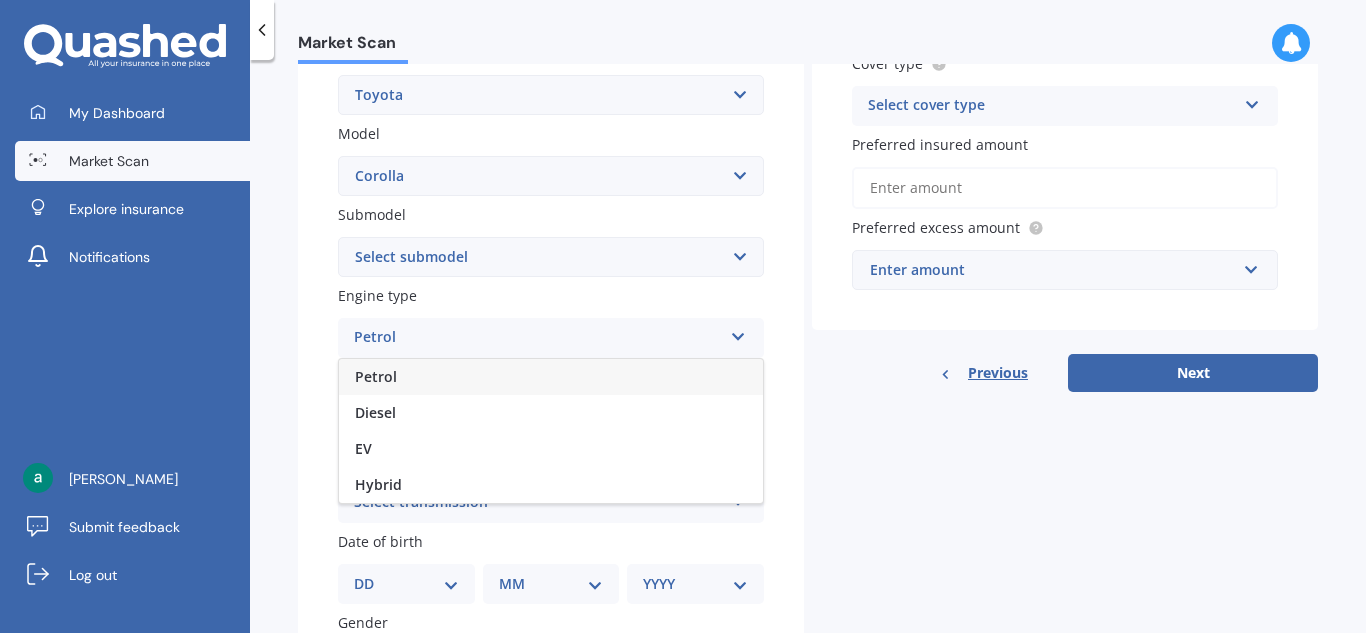 click on "Petrol" at bounding box center (551, 377) 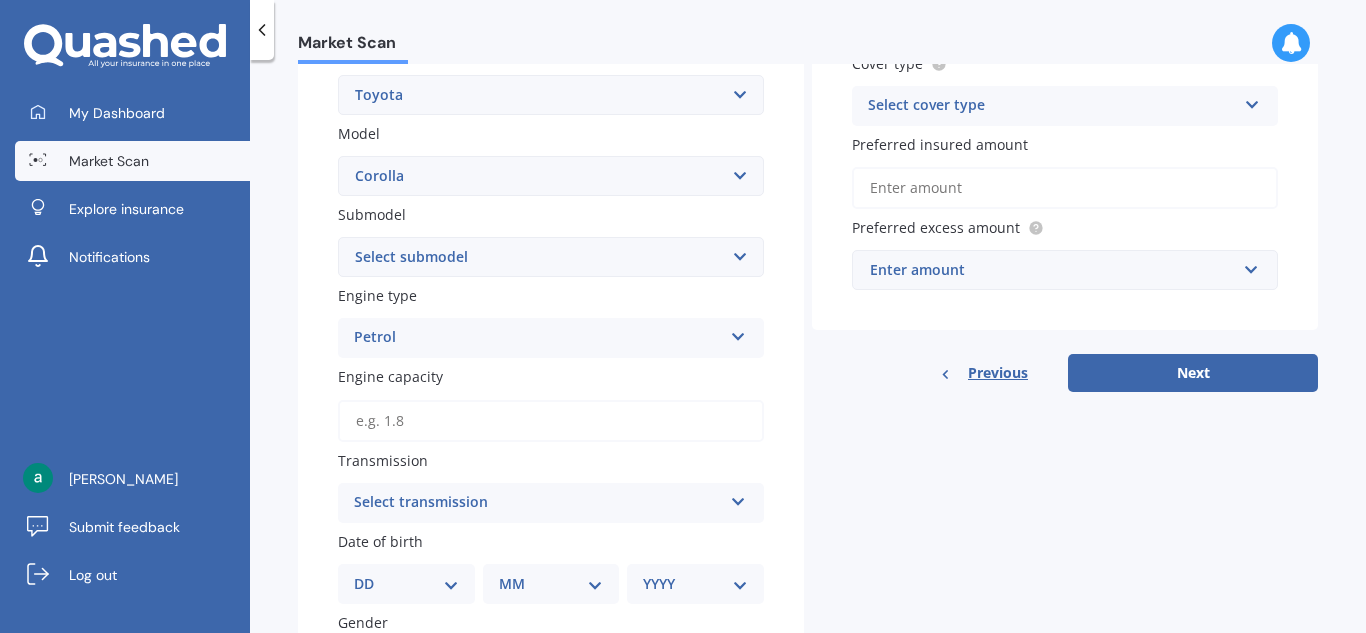 click on "Engine capacity" at bounding box center [551, 421] 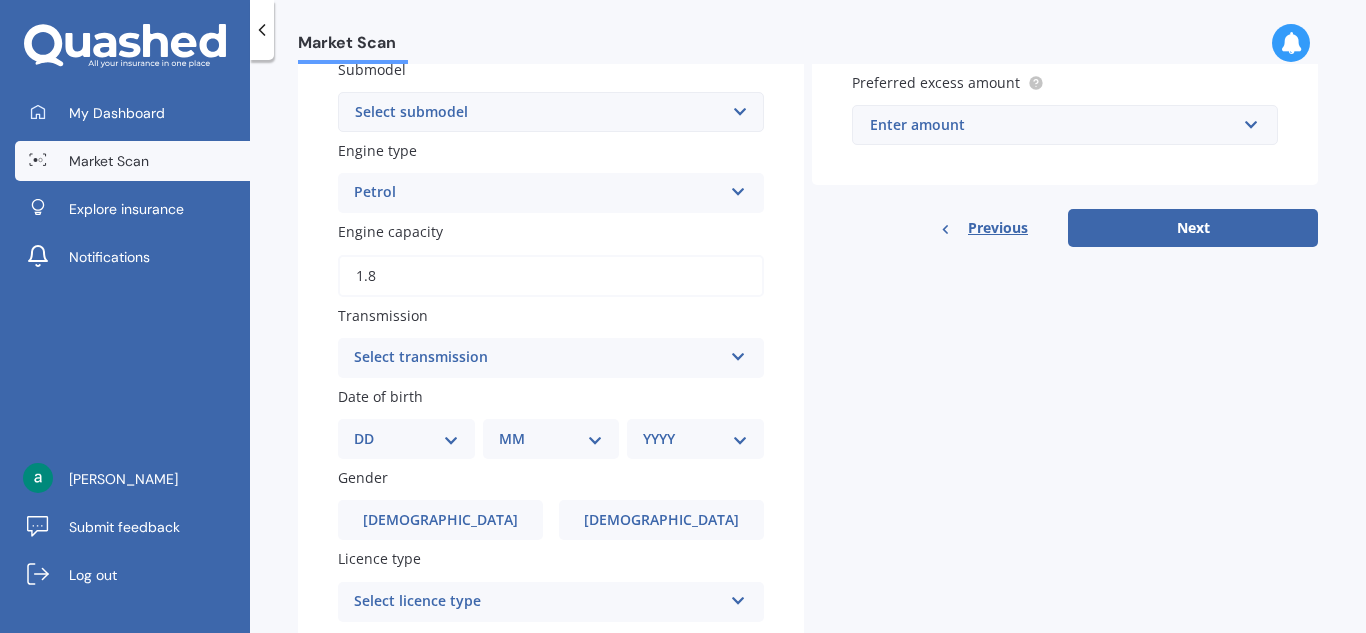 scroll, scrollTop: 548, scrollLeft: 0, axis: vertical 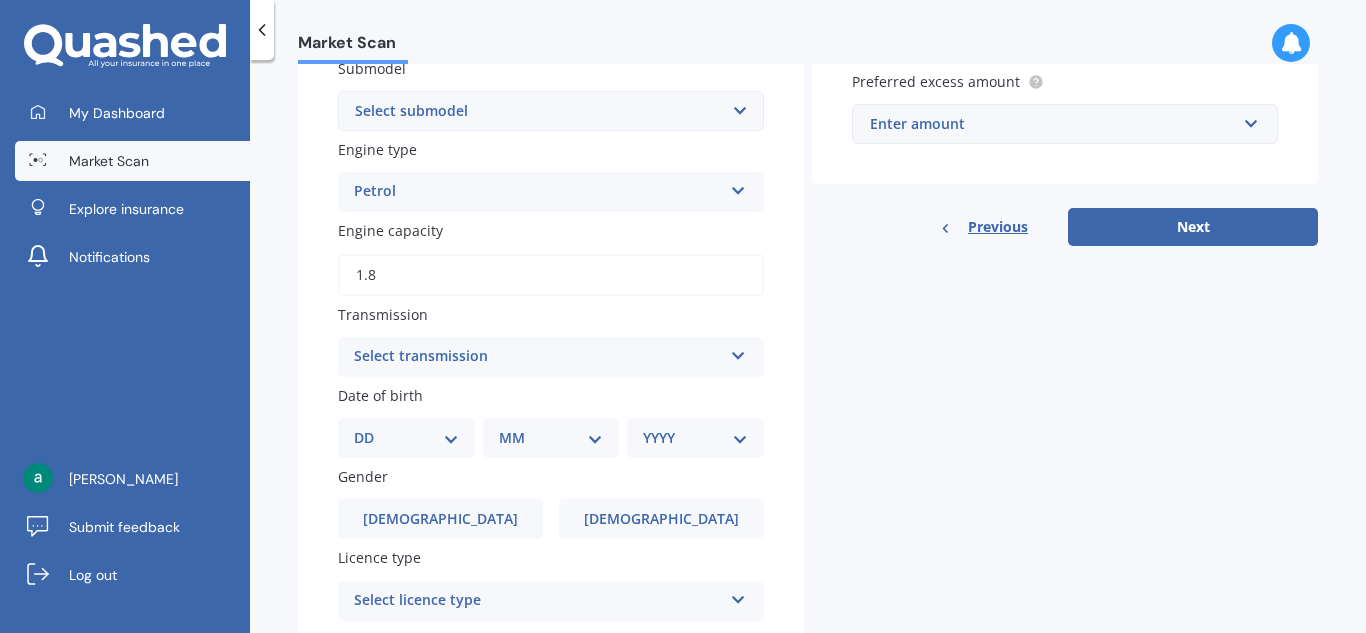 click at bounding box center (738, 352) 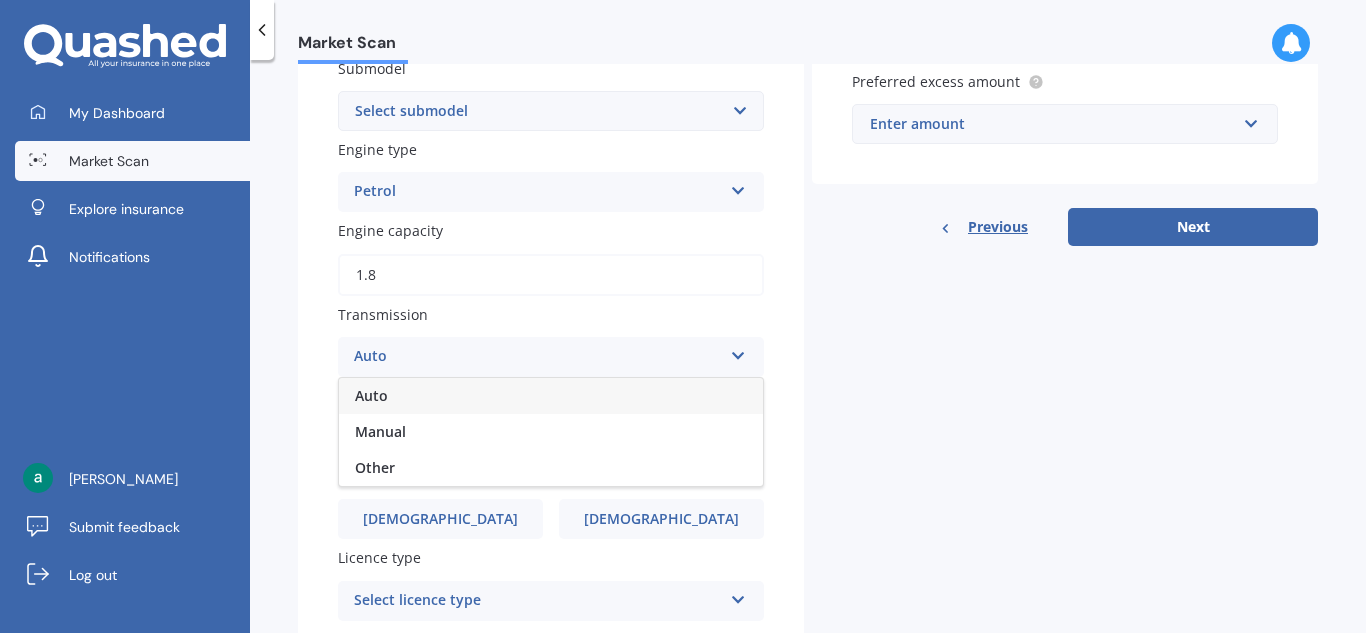 click on "Auto" at bounding box center [551, 396] 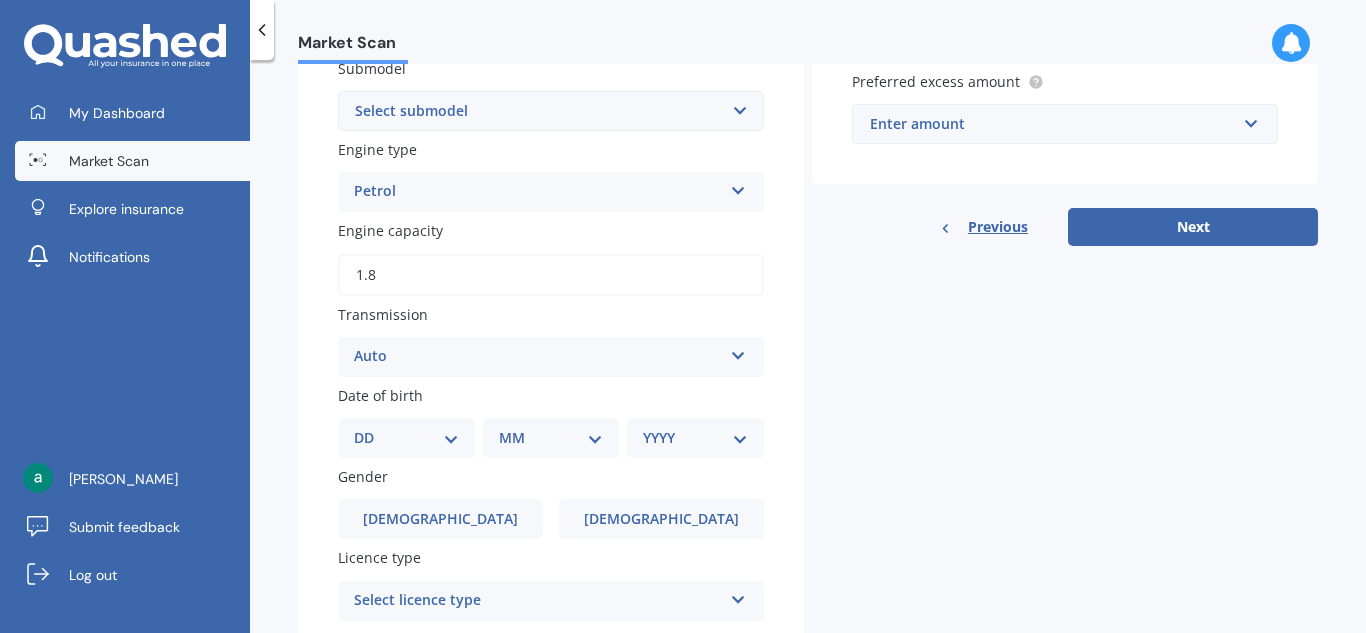 click on "DD 01 02 03 04 05 06 07 08 09 10 11 12 13 14 15 16 17 18 19 20 21 22 23 24 25 26 27 28 29 30 31" at bounding box center [406, 438] 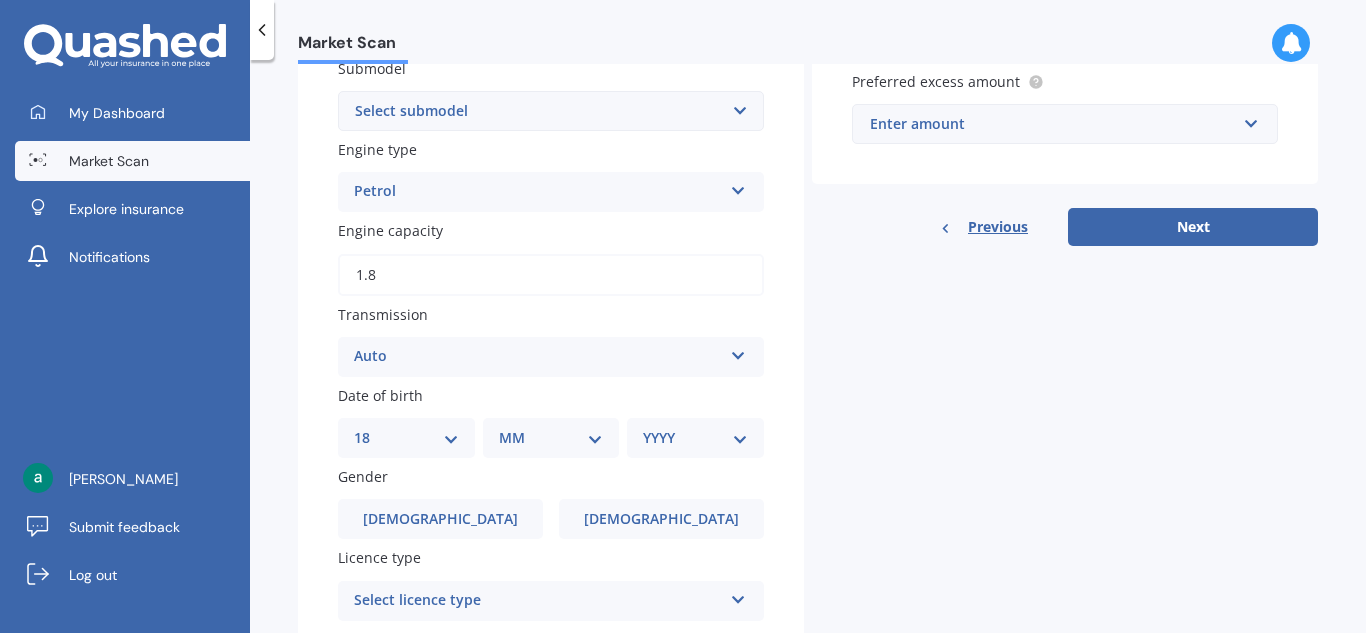 click on "DD 01 02 03 04 05 06 07 08 09 10 11 12 13 14 15 16 17 18 19 20 21 22 23 24 25 26 27 28 29 30 31" at bounding box center [406, 438] 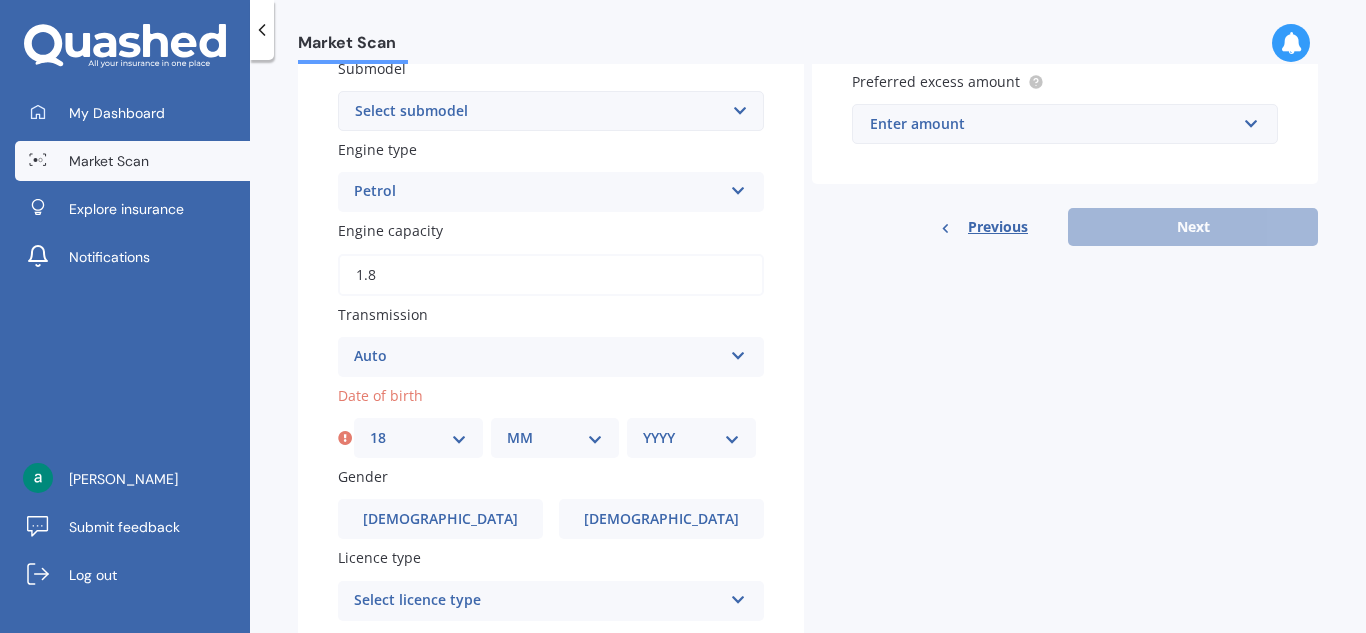 click on "MM 01 02 03 04 05 06 07 08 09 10 11 12" at bounding box center (555, 438) 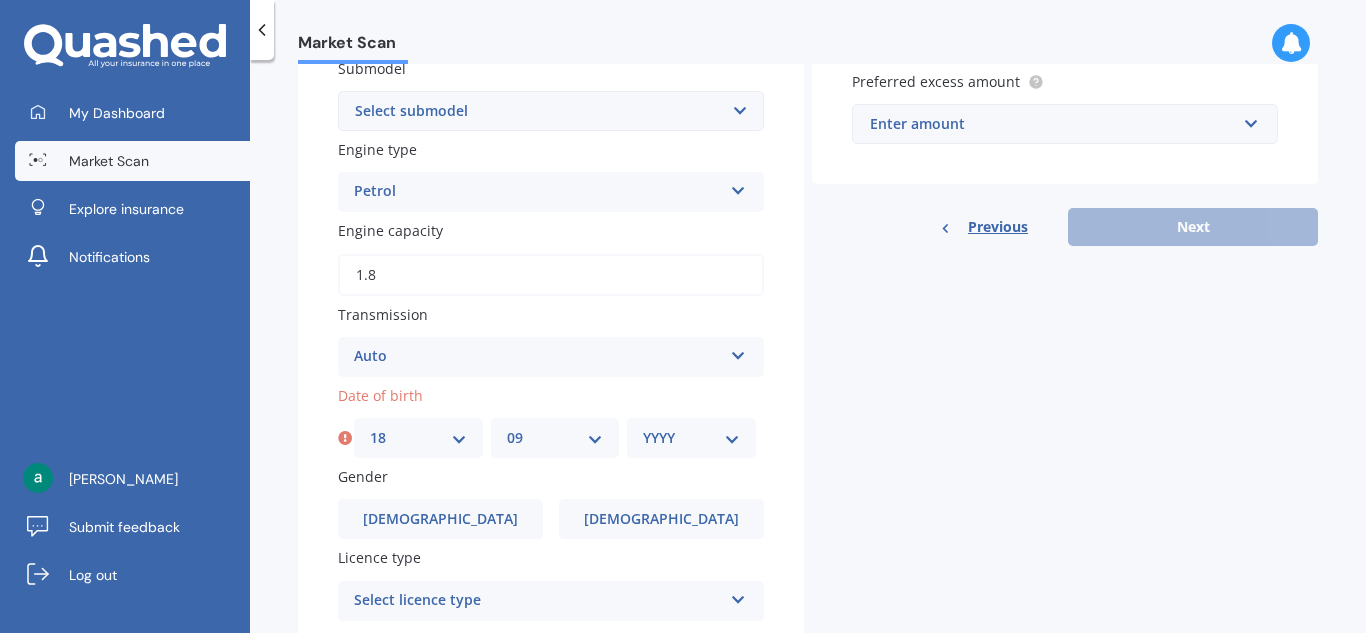 click on "MM 01 02 03 04 05 06 07 08 09 10 11 12" at bounding box center [555, 438] 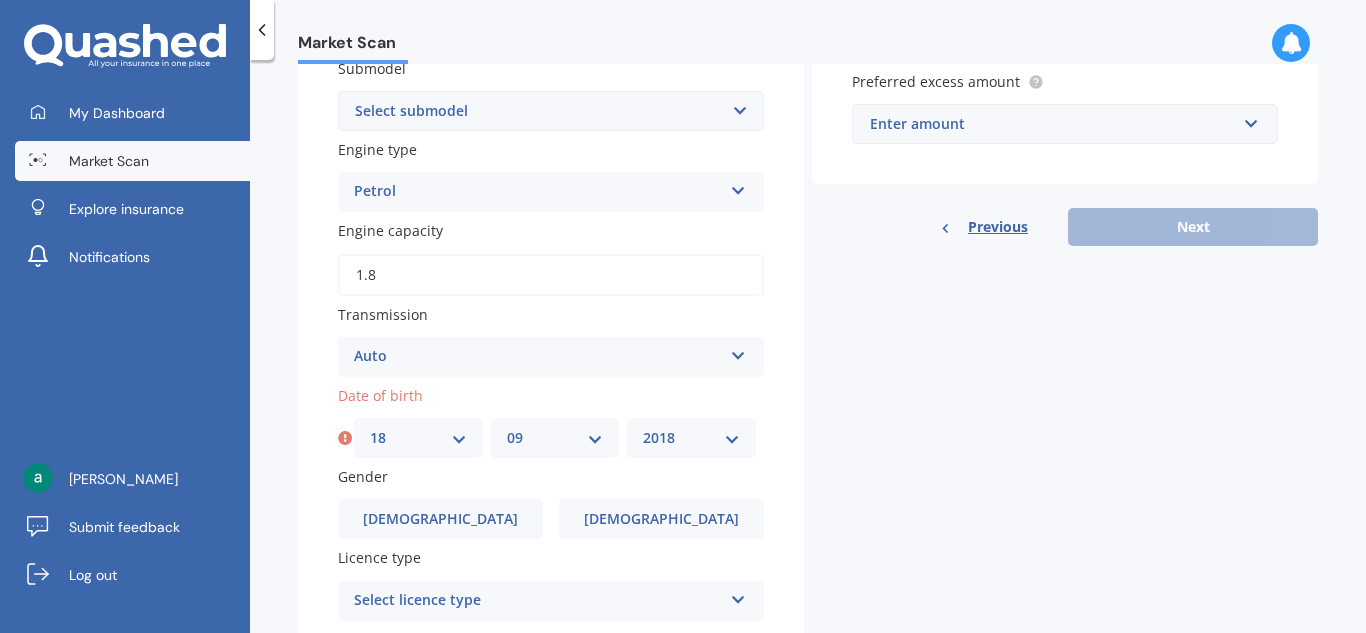 click on "YYYY 2025 2024 2023 2022 2021 2020 2019 2018 2017 2016 2015 2014 2013 2012 2011 2010 2009 2008 2007 2006 2005 2004 2003 2002 2001 2000 1999 1998 1997 1996 1995 1994 1993 1992 1991 1990 1989 1988 1987 1986 1985 1984 1983 1982 1981 1980 1979 1978 1977 1976 1975 1974 1973 1972 1971 1970 1969 1968 1967 1966 1965 1964 1963 1962 1961 1960 1959 1958 1957 1956 1955 1954 1953 1952 1951 1950 1949 1948 1947 1946 1945 1944 1943 1942 1941 1940 1939 1938 1937 1936 1935 1934 1933 1932 1931 1930 1929 1928 1927 1926" at bounding box center [691, 438] 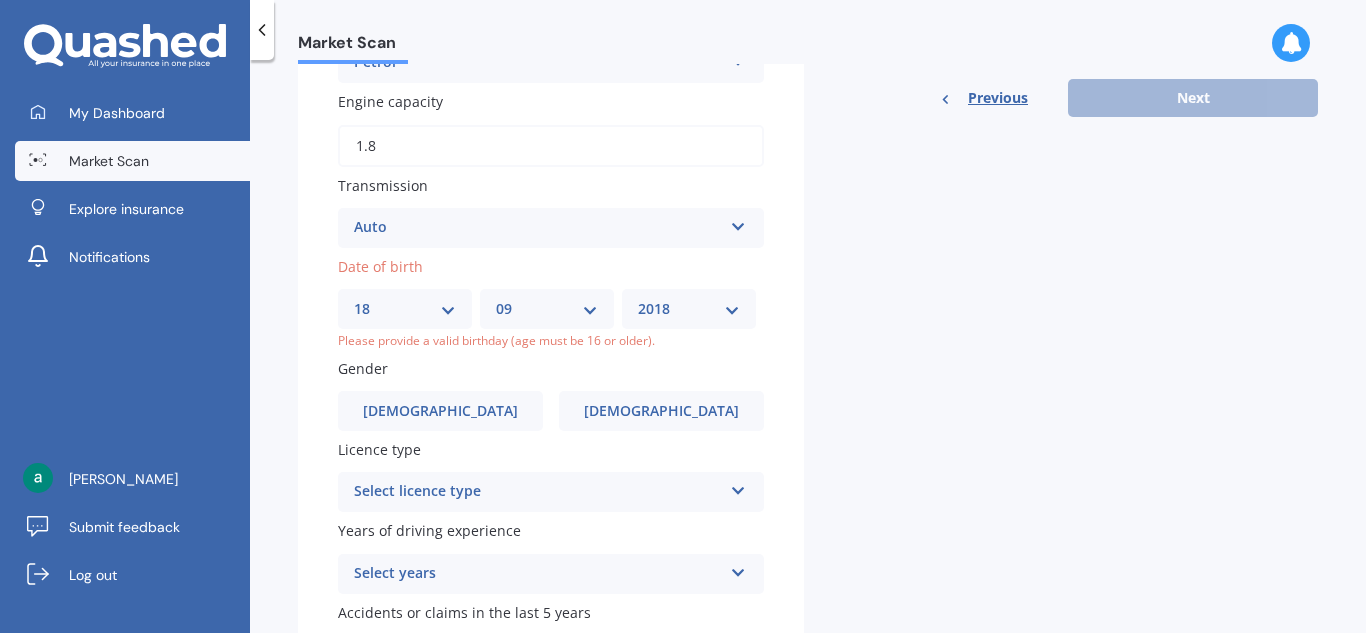 scroll, scrollTop: 678, scrollLeft: 0, axis: vertical 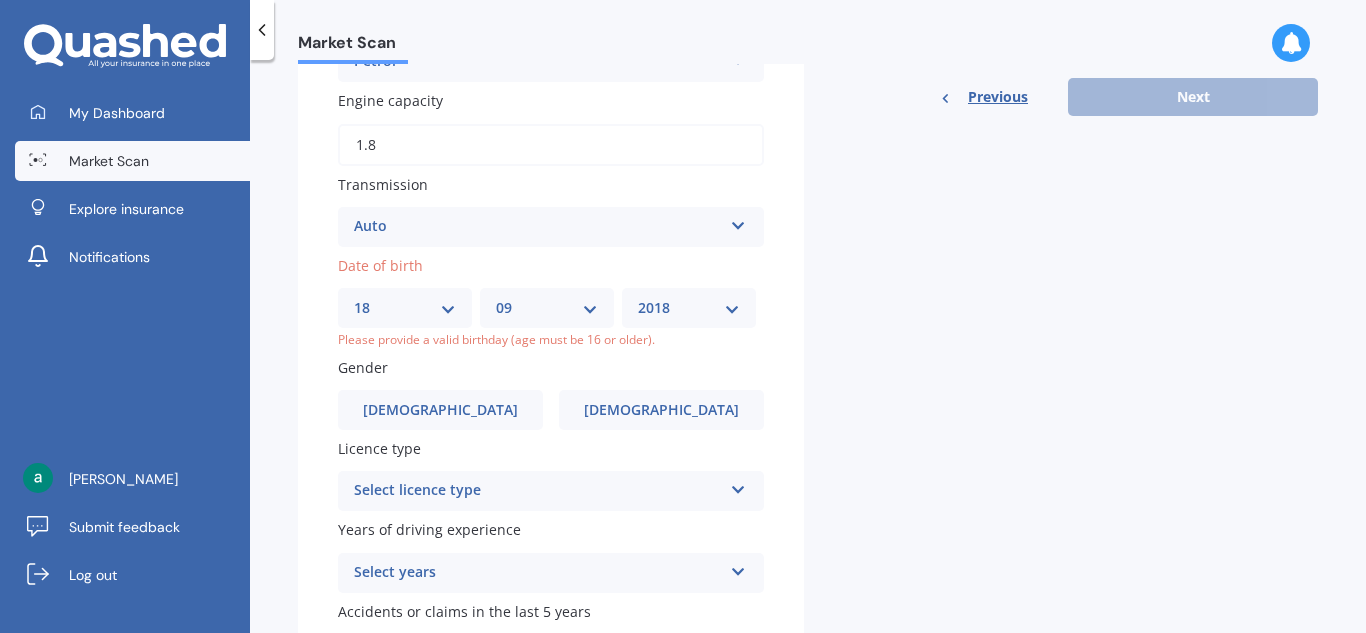 click on "YYYY 2025 2024 2023 2022 2021 2020 2019 2018 2017 2016 2015 2014 2013 2012 2011 2010 2009 2008 2007 2006 2005 2004 2003 2002 2001 2000 1999 1998 1997 1996 1995 1994 1993 1992 1991 1990 1989 1988 1987 1986 1985 1984 1983 1982 1981 1980 1979 1978 1977 1976 1975 1974 1973 1972 1971 1970 1969 1968 1967 1966 1965 1964 1963 1962 1961 1960 1959 1958 1957 1956 1955 1954 1953 1952 1951 1950 1949 1948 1947 1946 1945 1944 1943 1942 1941 1940 1939 1938 1937 1936 1935 1934 1933 1932 1931 1930 1929 1928 1927 1926" at bounding box center (689, 308) 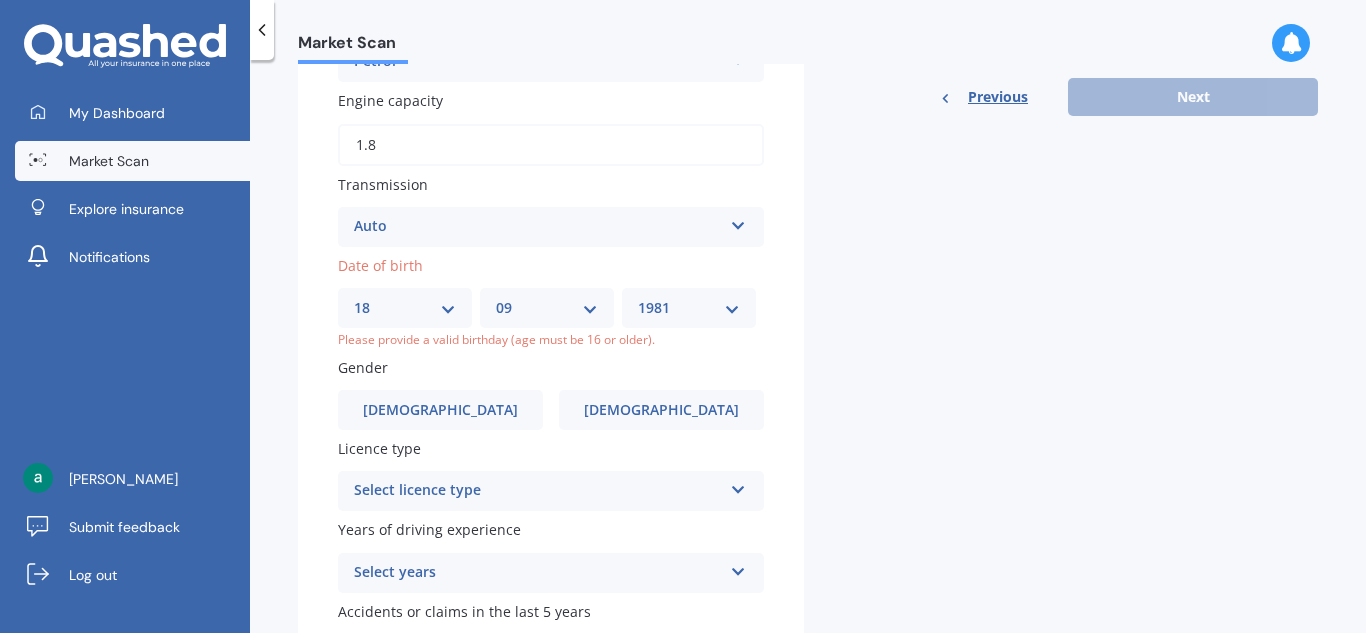 click on "YYYY 2025 2024 2023 2022 2021 2020 2019 2018 2017 2016 2015 2014 2013 2012 2011 2010 2009 2008 2007 2006 2005 2004 2003 2002 2001 2000 1999 1998 1997 1996 1995 1994 1993 1992 1991 1990 1989 1988 1987 1986 1985 1984 1983 1982 1981 1980 1979 1978 1977 1976 1975 1974 1973 1972 1971 1970 1969 1968 1967 1966 1965 1964 1963 1962 1961 1960 1959 1958 1957 1956 1955 1954 1953 1952 1951 1950 1949 1948 1947 1946 1945 1944 1943 1942 1941 1940 1939 1938 1937 1936 1935 1934 1933 1932 1931 1930 1929 1928 1927 1926" at bounding box center (689, 308) 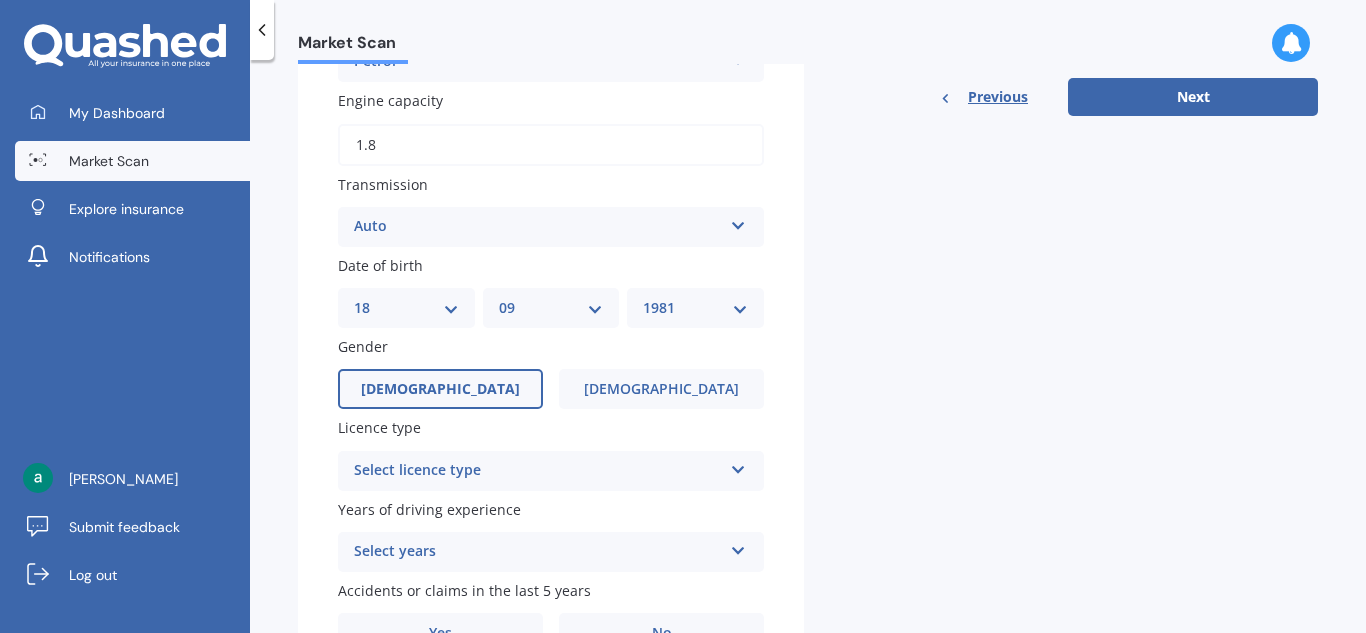 click on "[DEMOGRAPHIC_DATA]" at bounding box center [440, 389] 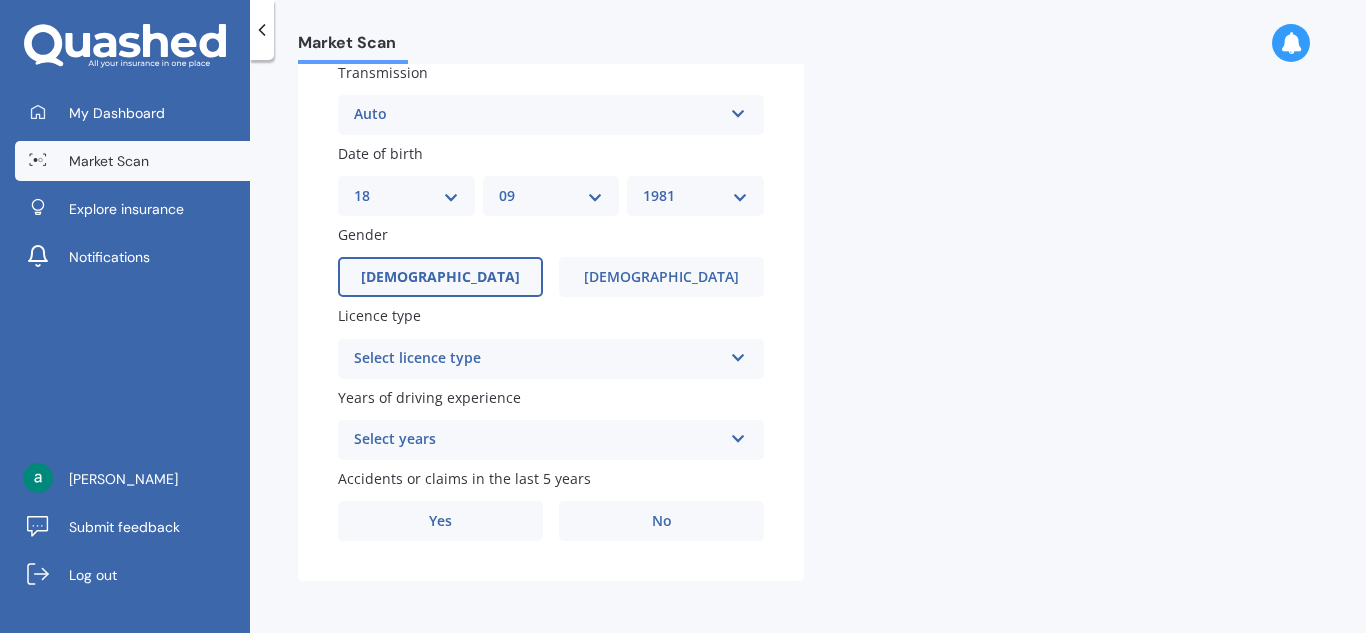 click at bounding box center [738, 354] 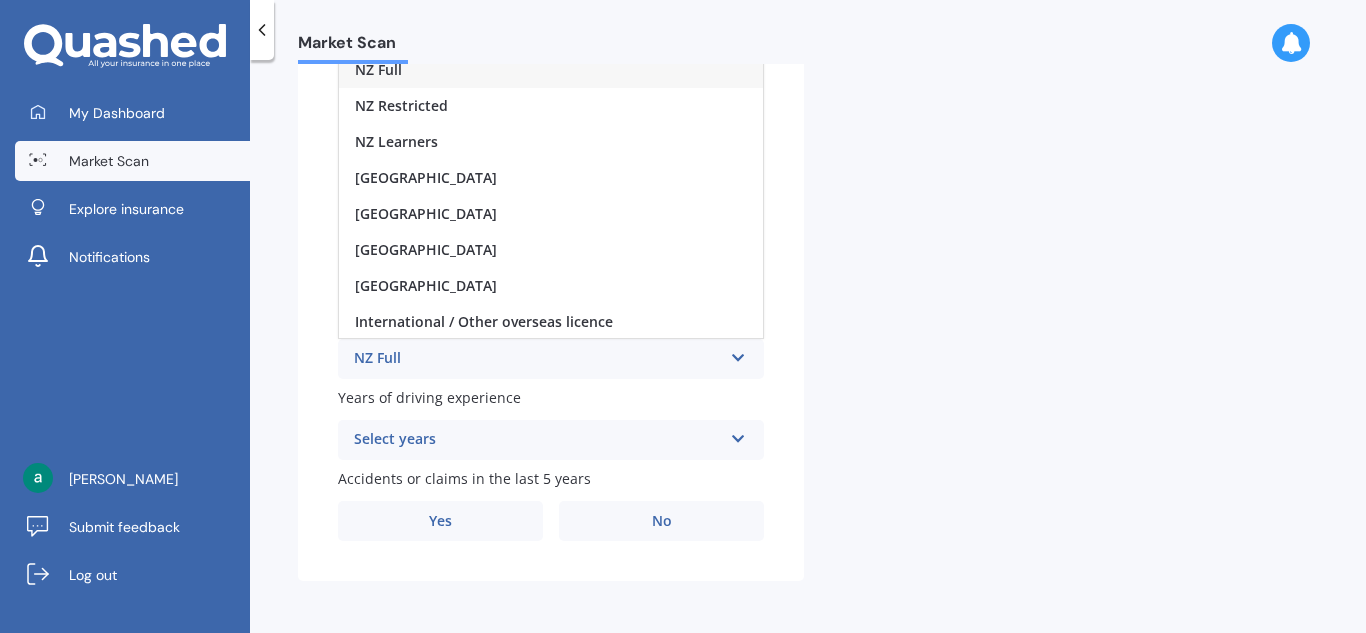 click on "NZ Full" at bounding box center [551, 70] 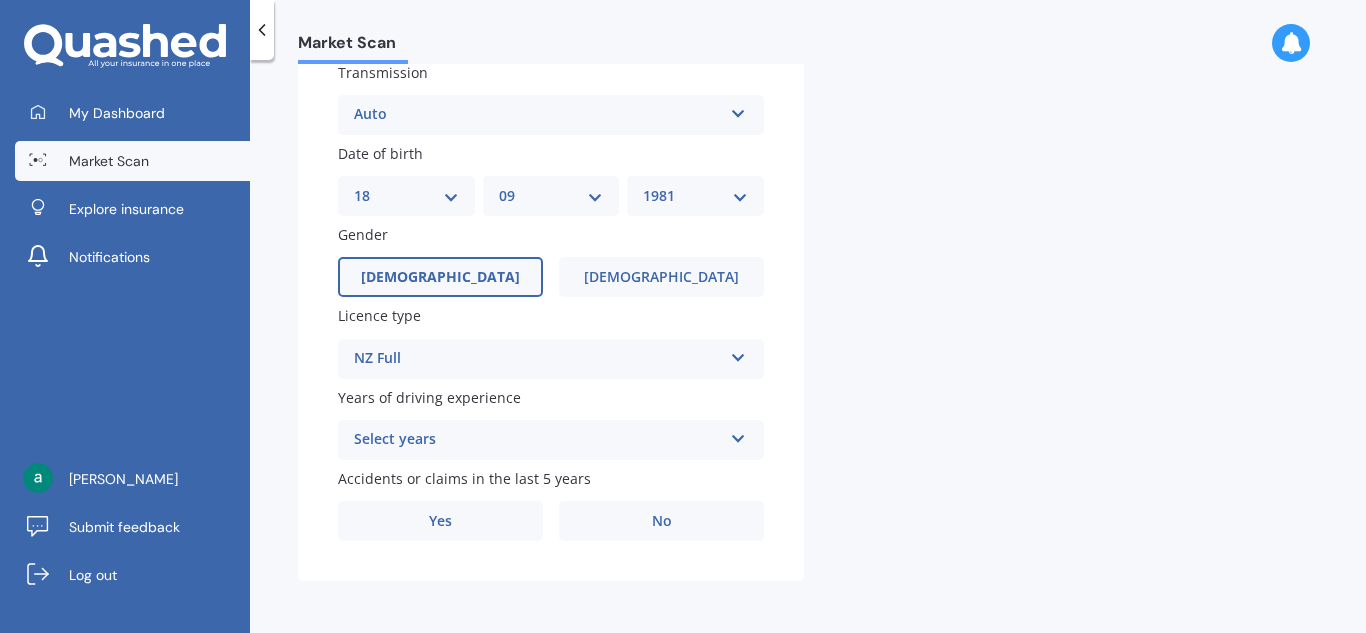 click at bounding box center (738, 435) 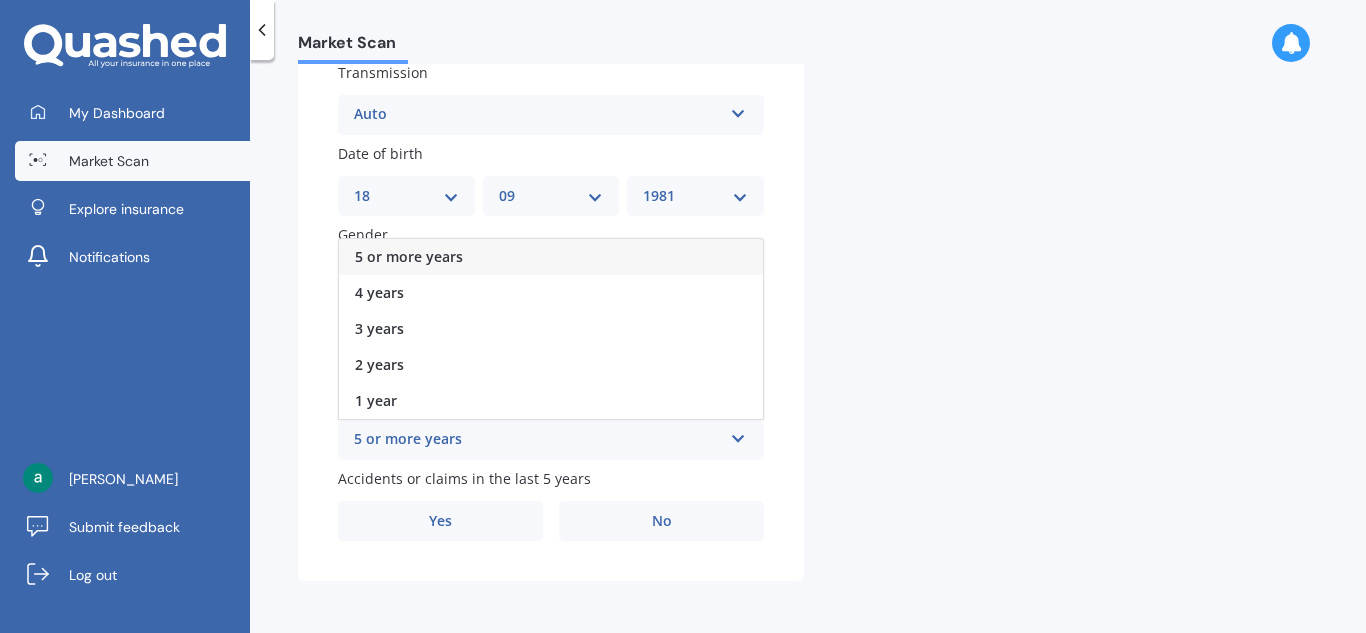 click on "5 or more years" at bounding box center [551, 257] 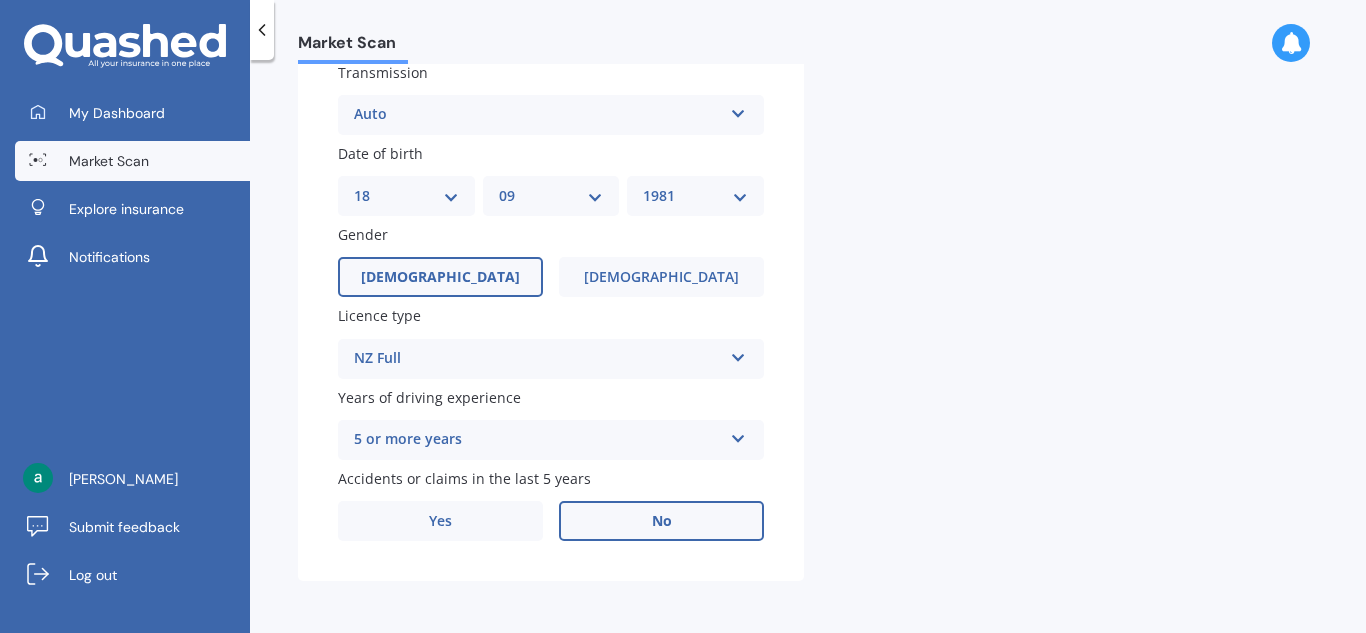 click on "No" at bounding box center (662, 521) 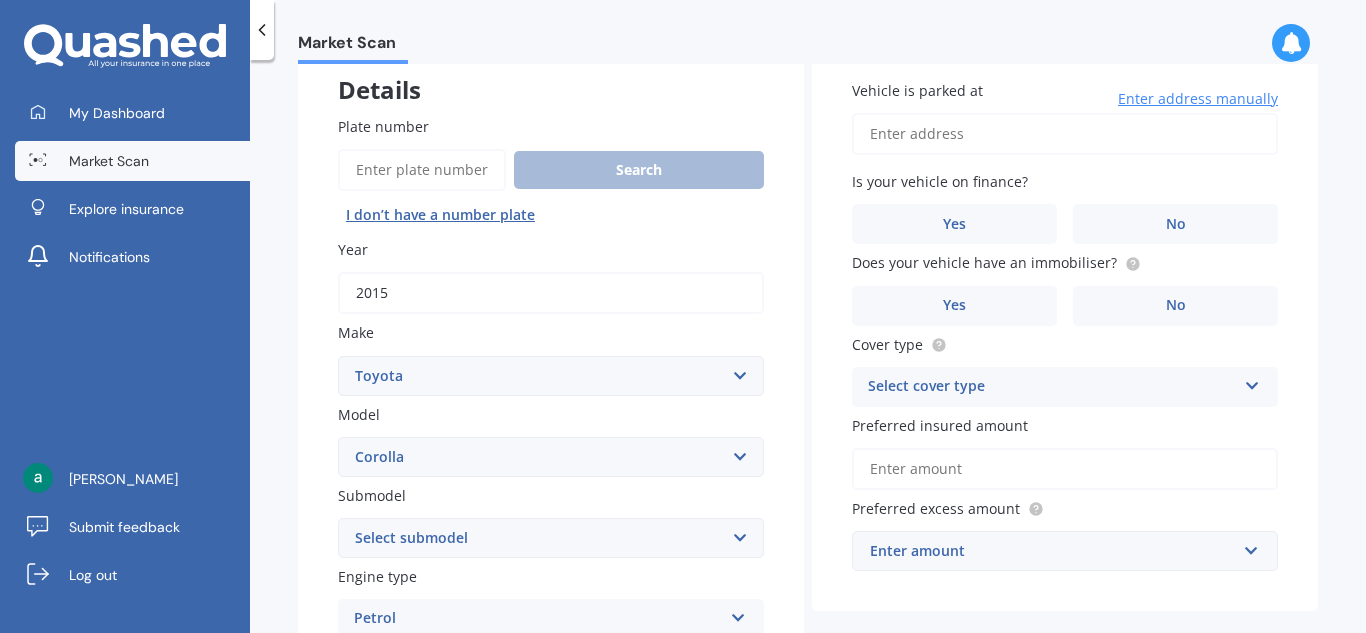 scroll, scrollTop: 0, scrollLeft: 0, axis: both 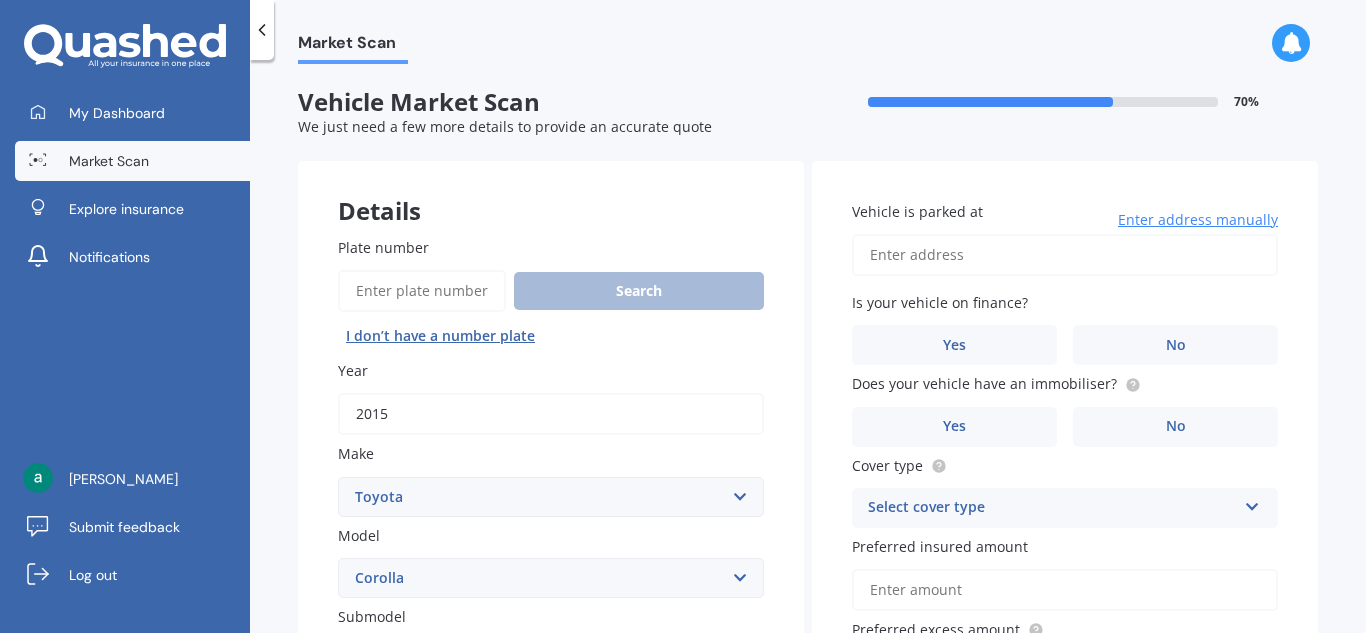 click on "Vehicle is parked at" at bounding box center [1065, 255] 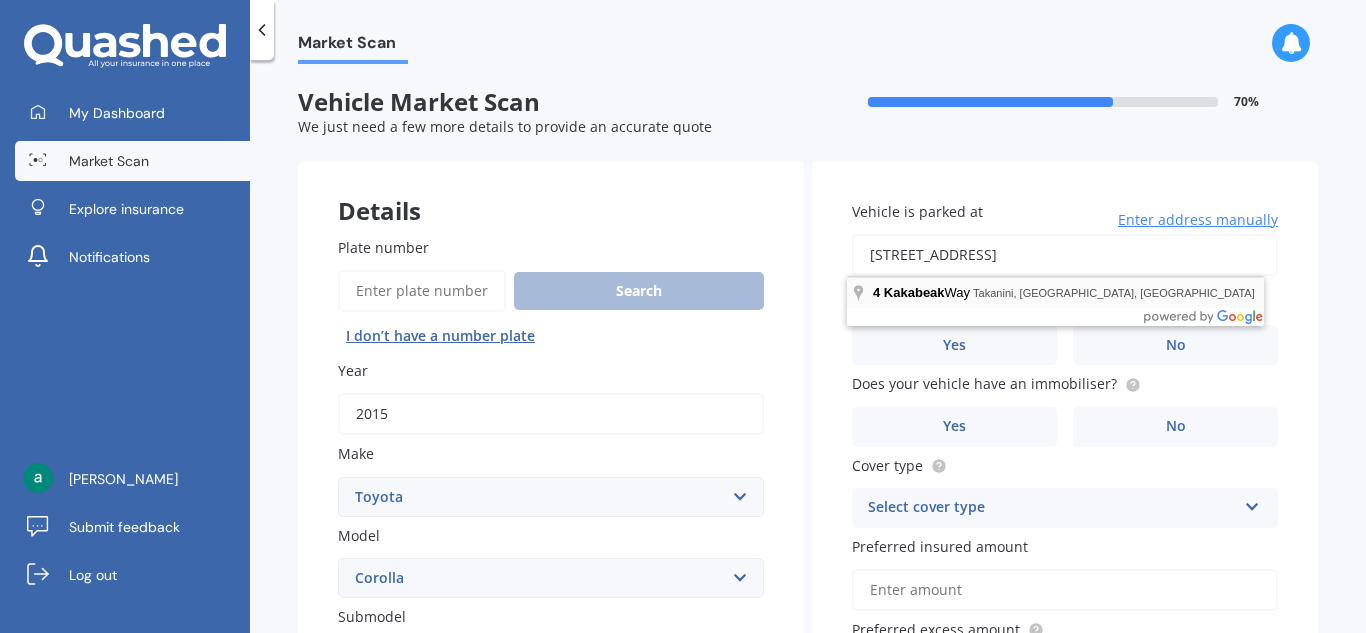 type on "[STREET_ADDRESS]" 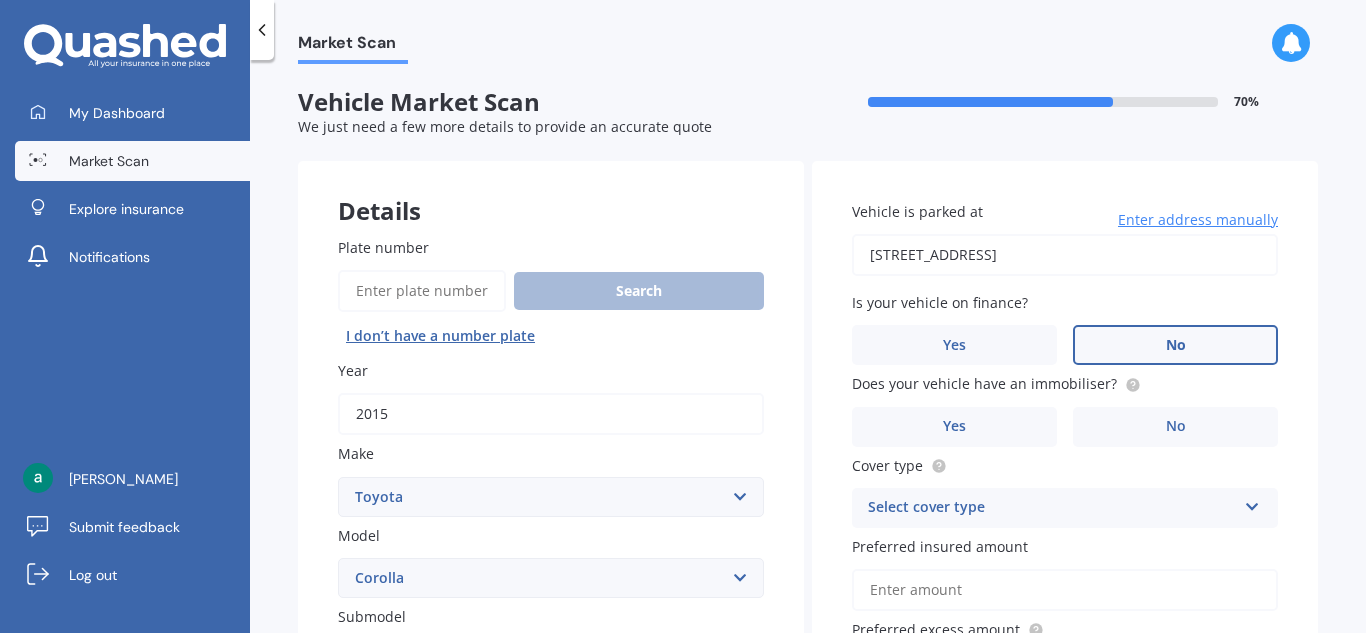 click on "No" at bounding box center (1175, 345) 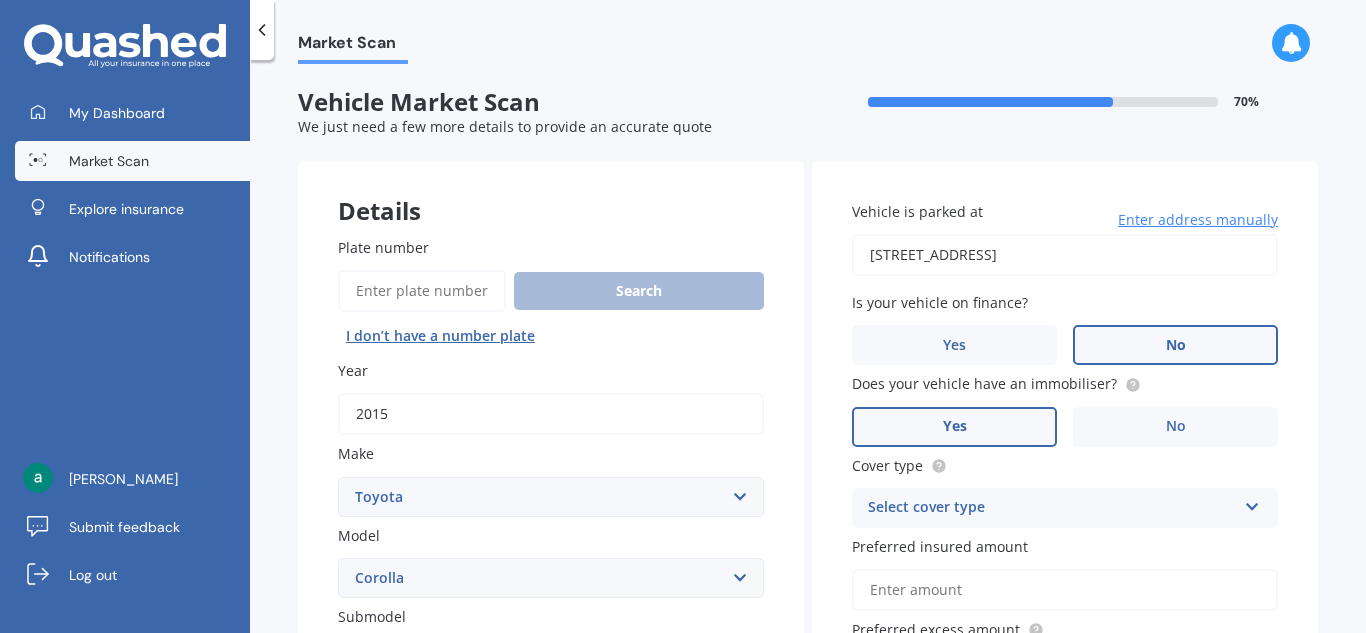 click on "Yes" at bounding box center [954, 427] 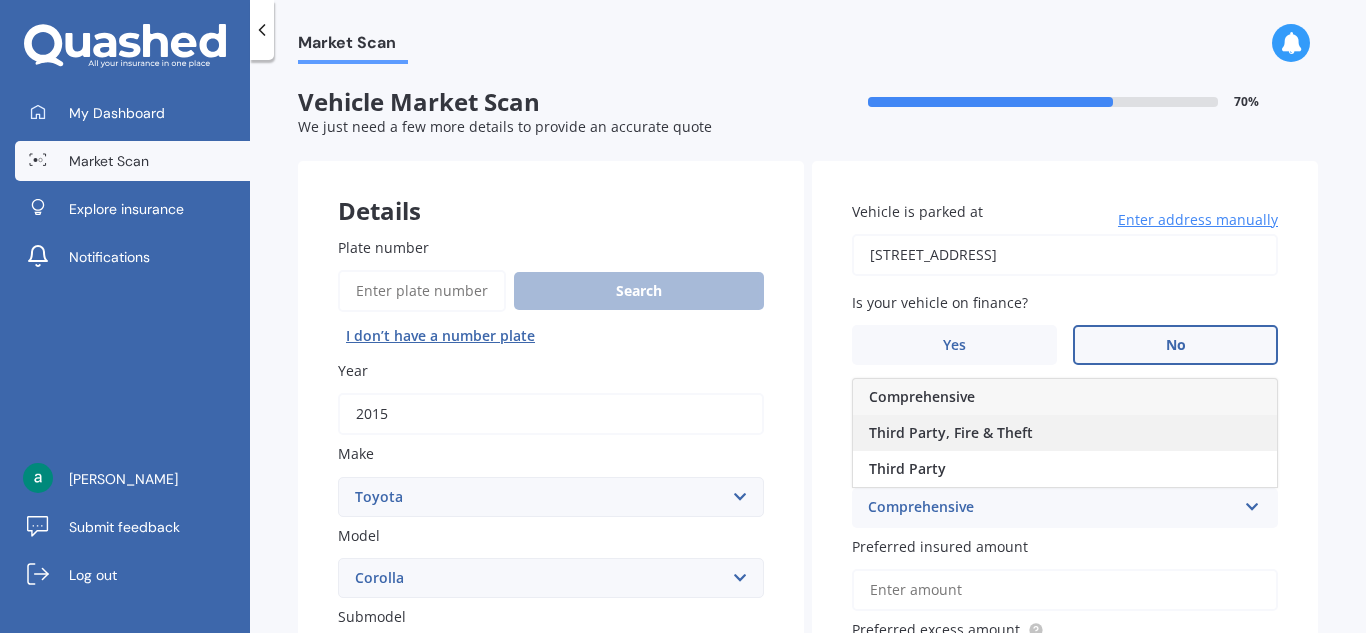 click on "Third Party, Fire & Theft" at bounding box center (951, 432) 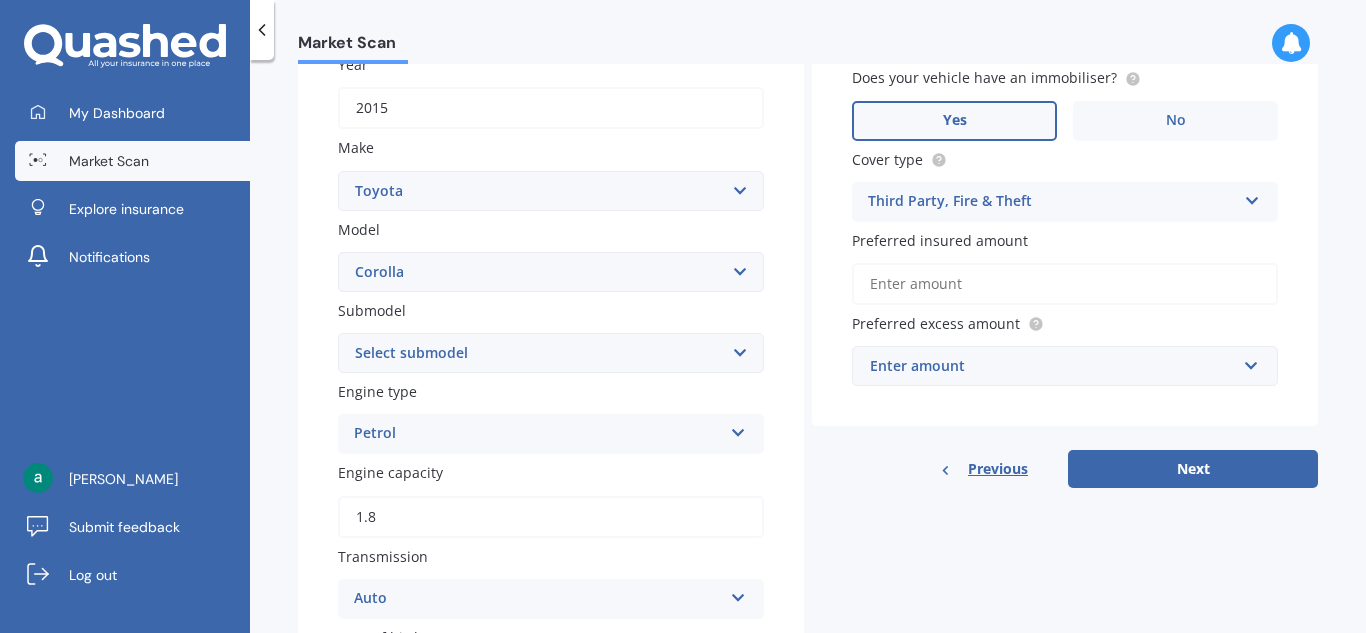 scroll, scrollTop: 307, scrollLeft: 0, axis: vertical 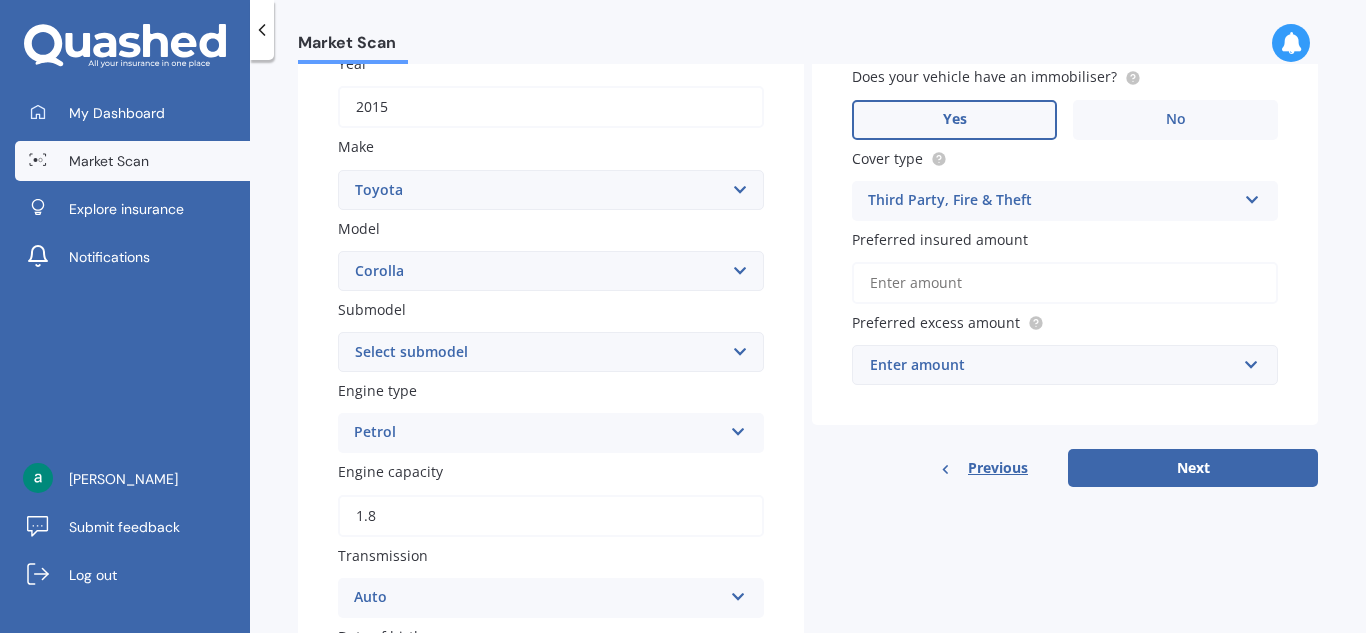 click on "Preferred insured amount" at bounding box center [1065, 283] 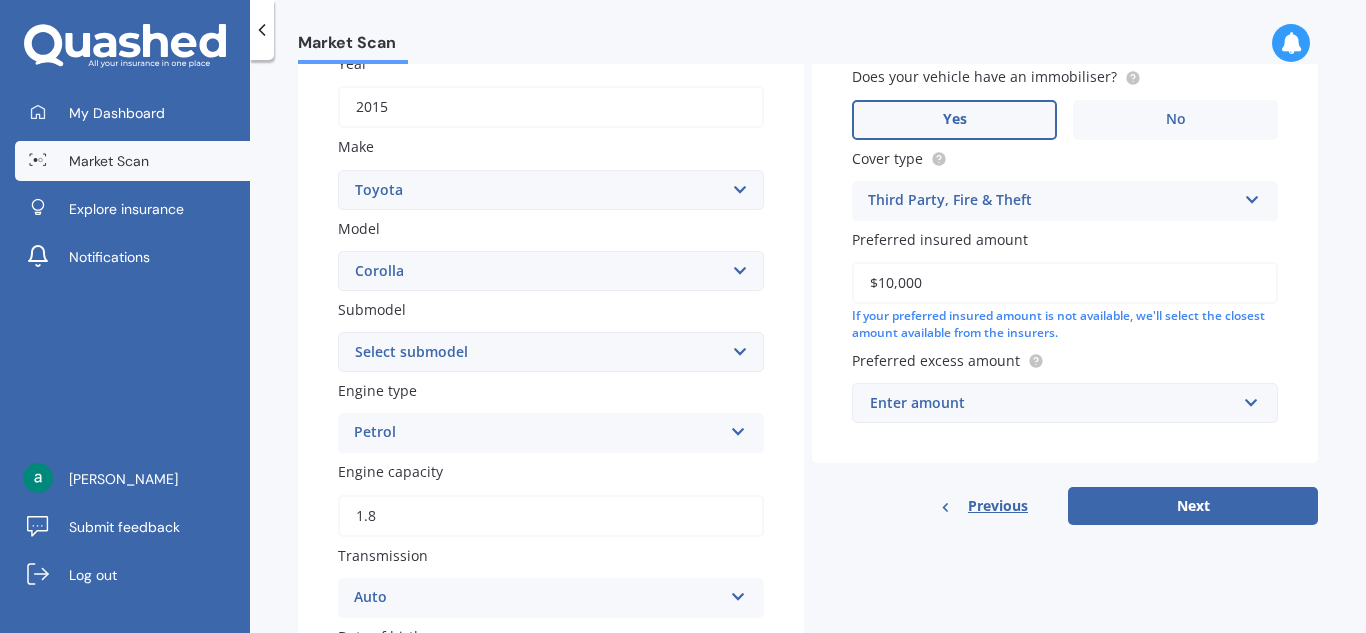 click on "Enter amount" at bounding box center (1053, 403) 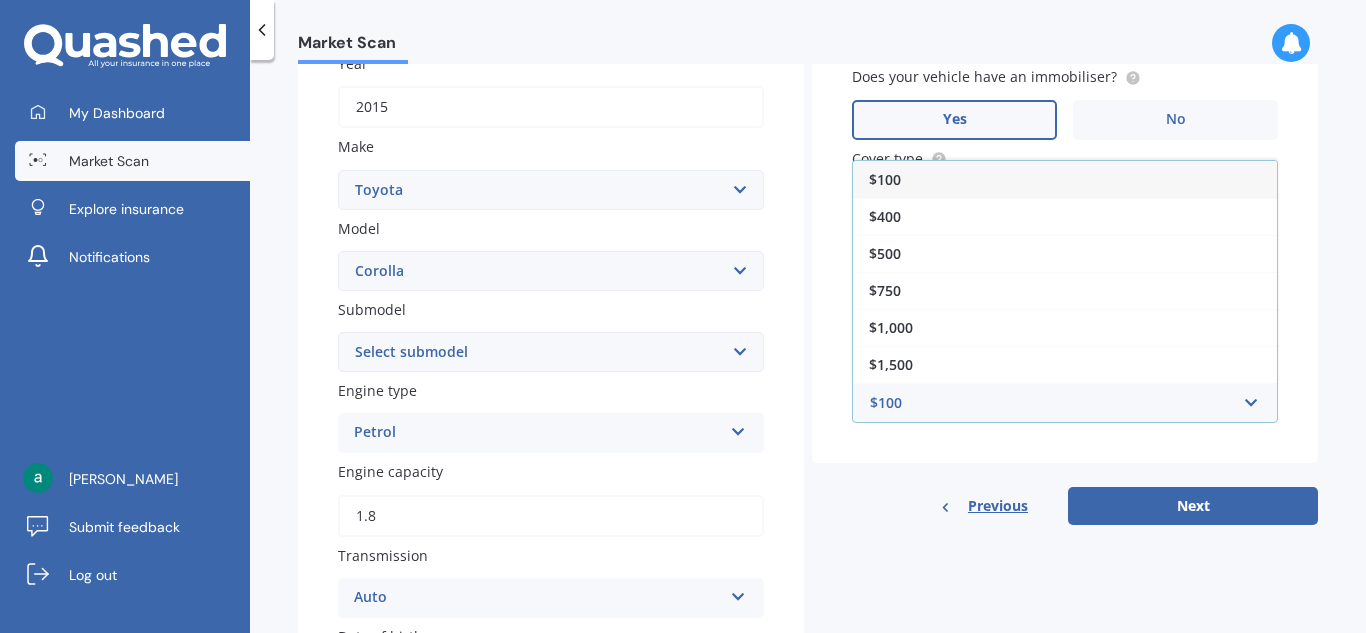 click on "$100" at bounding box center (1065, 179) 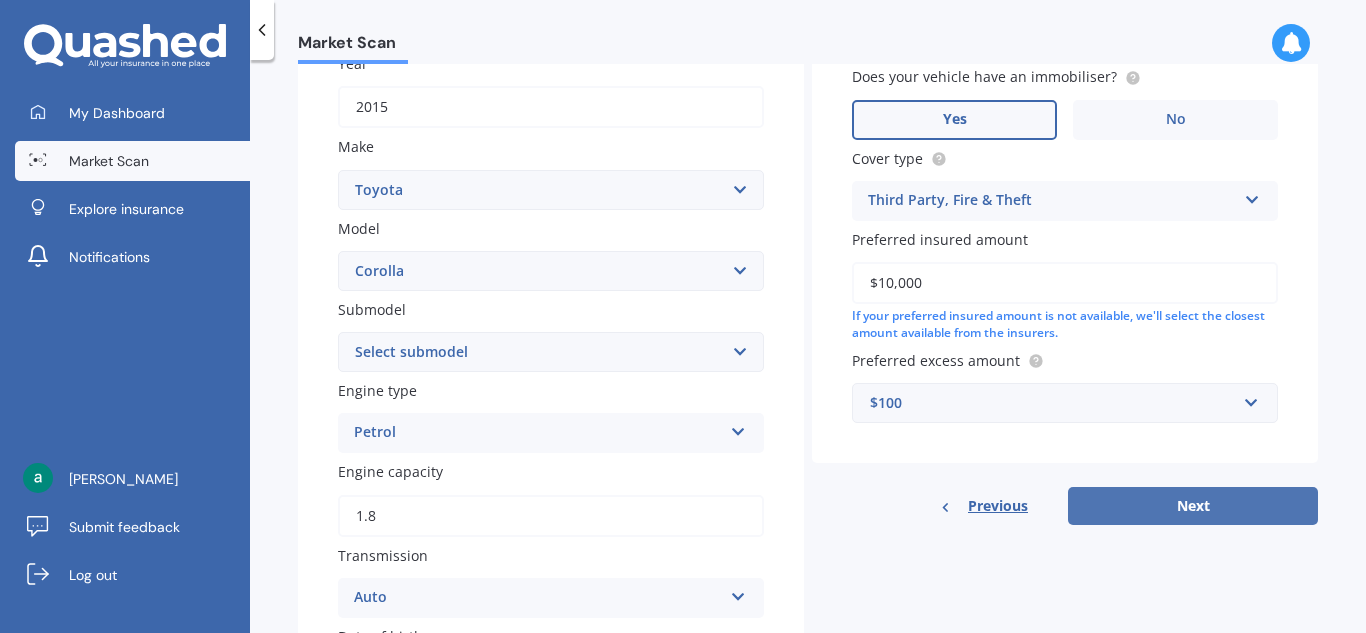 click on "Next" at bounding box center [1193, 506] 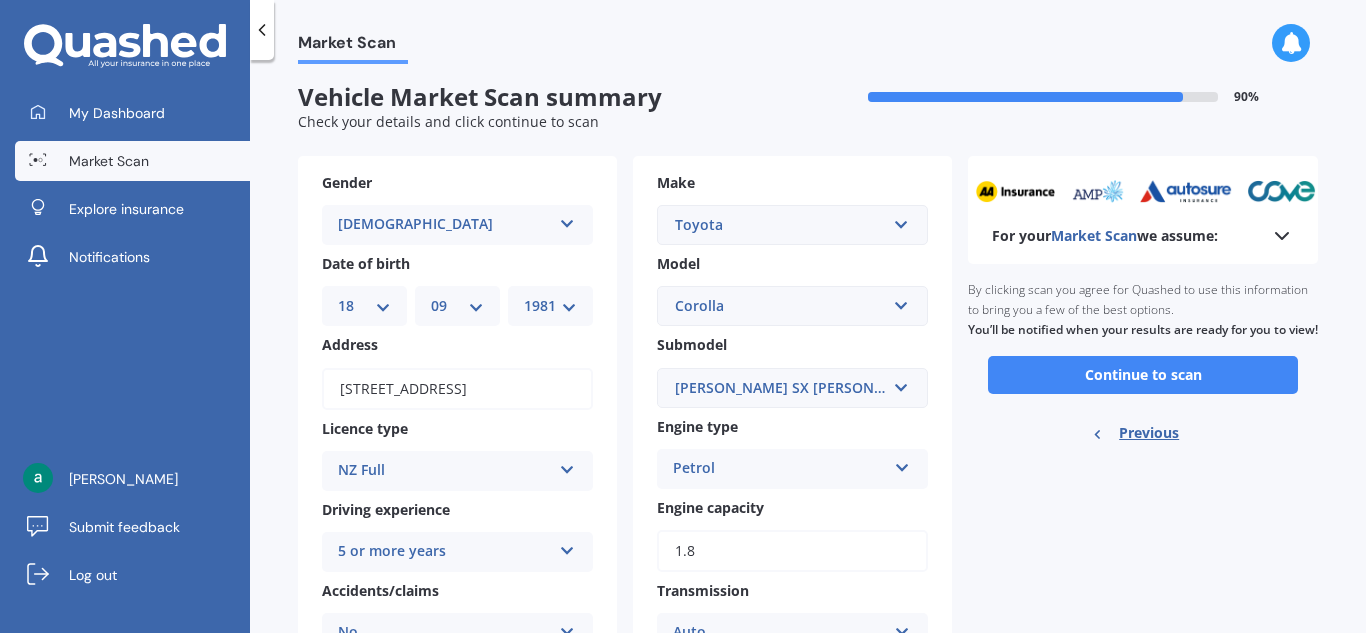 scroll, scrollTop: 3, scrollLeft: 0, axis: vertical 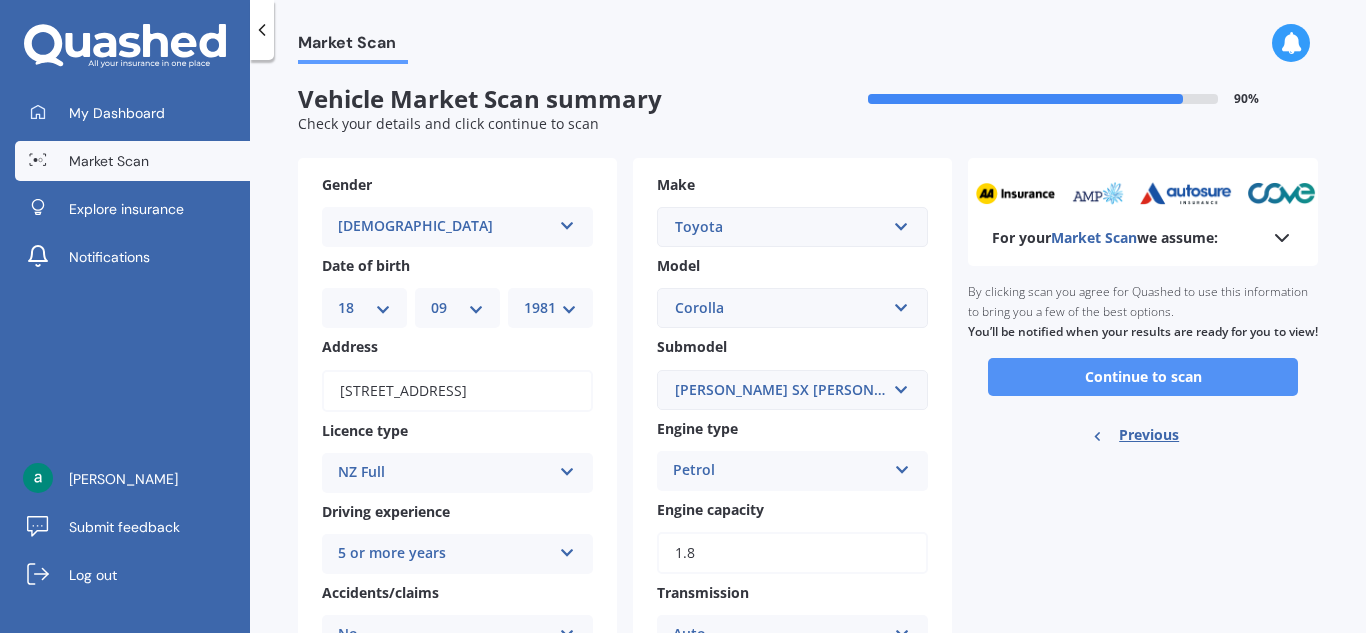 click on "Continue to scan" at bounding box center [1143, 377] 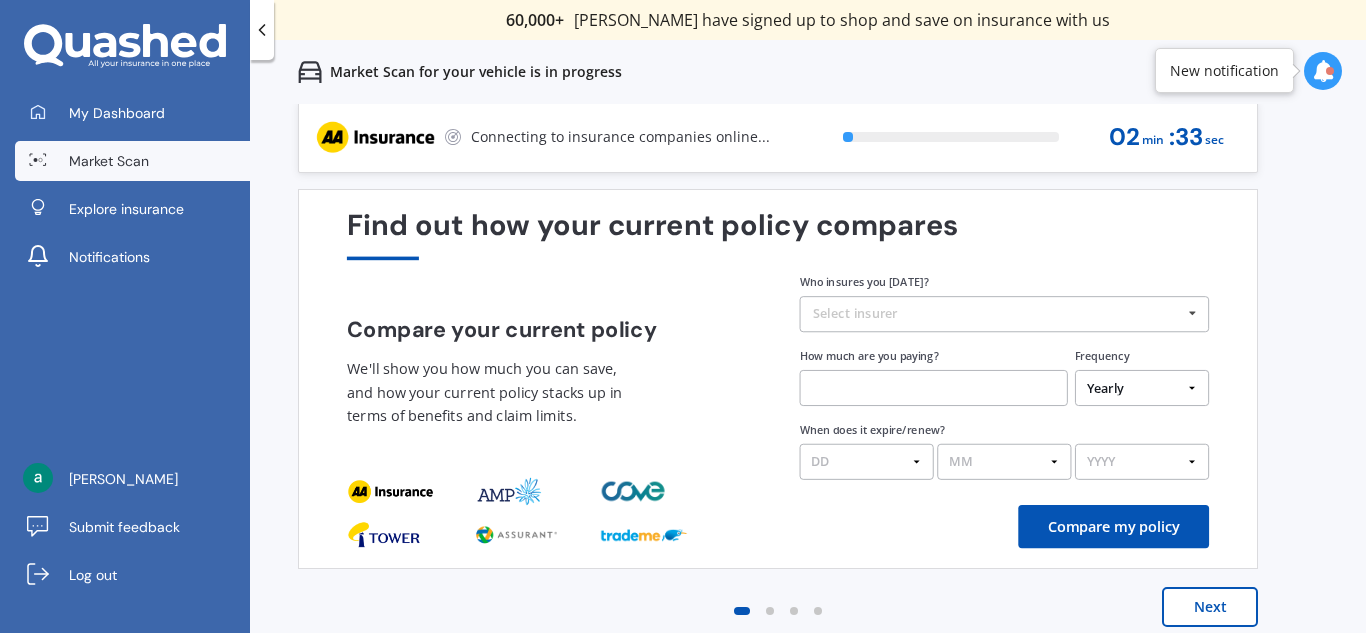 scroll, scrollTop: 0, scrollLeft: 0, axis: both 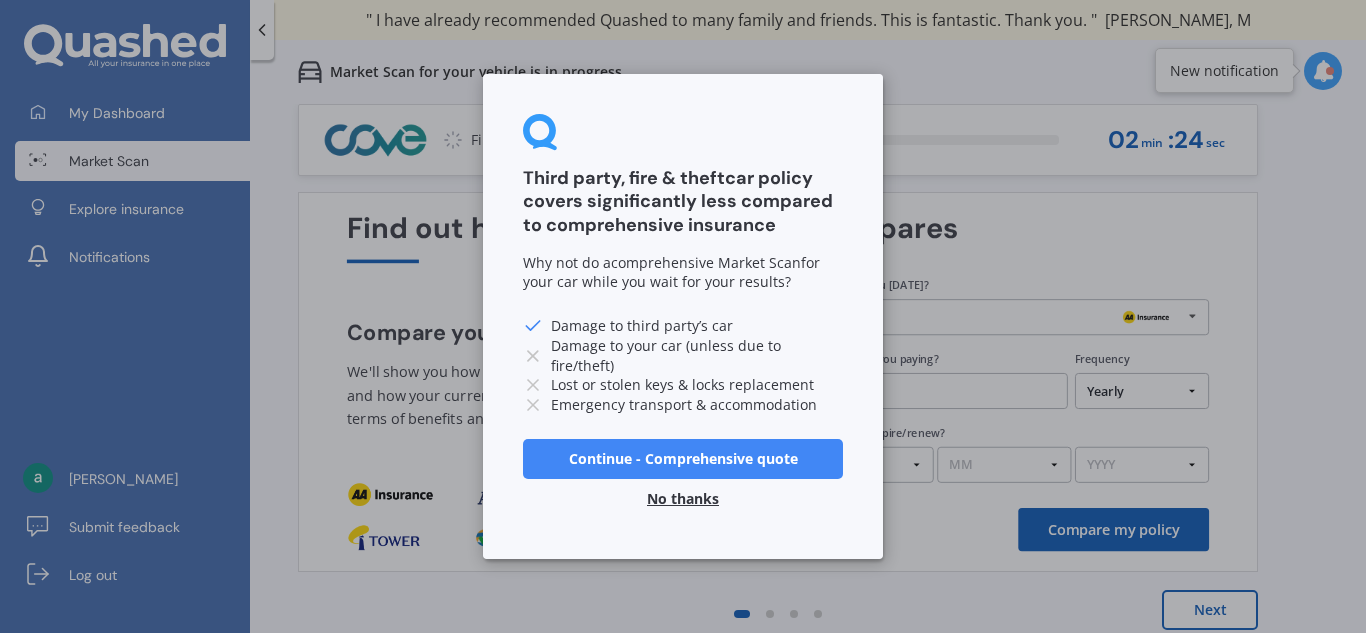 click on "No thanks" at bounding box center (683, 499) 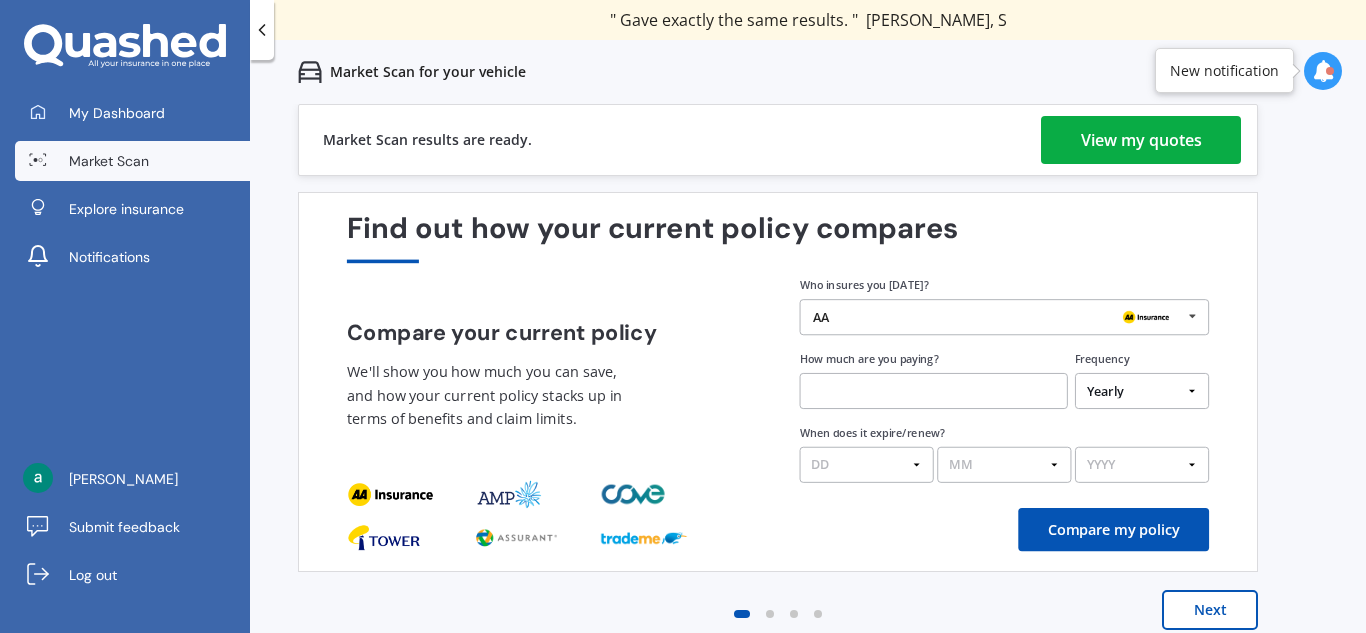 scroll, scrollTop: 17, scrollLeft: 0, axis: vertical 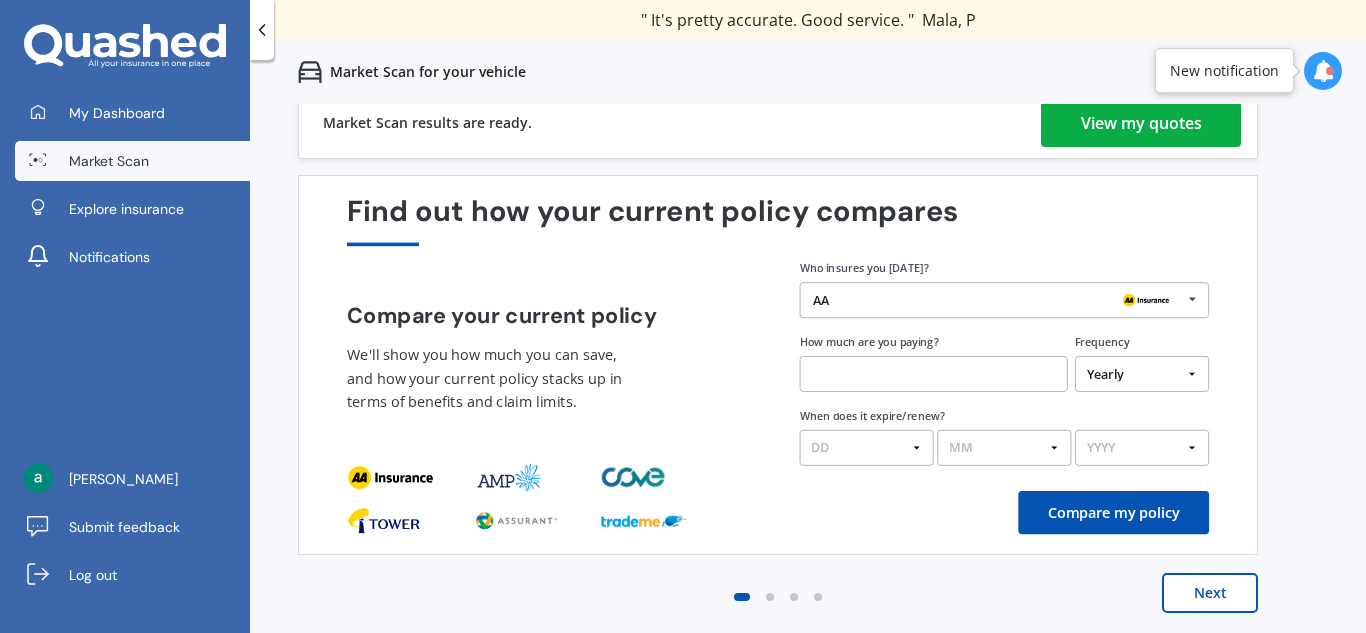 click on "View my quotes" at bounding box center (1141, 123) 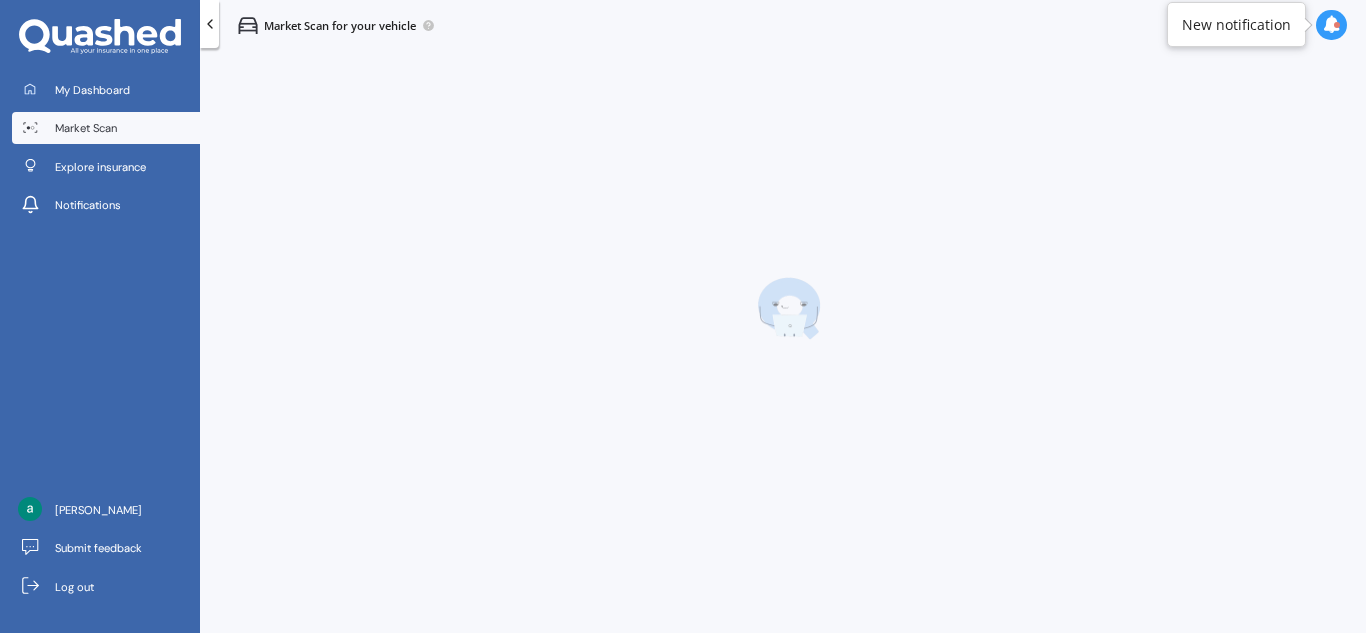 scroll, scrollTop: 0, scrollLeft: 0, axis: both 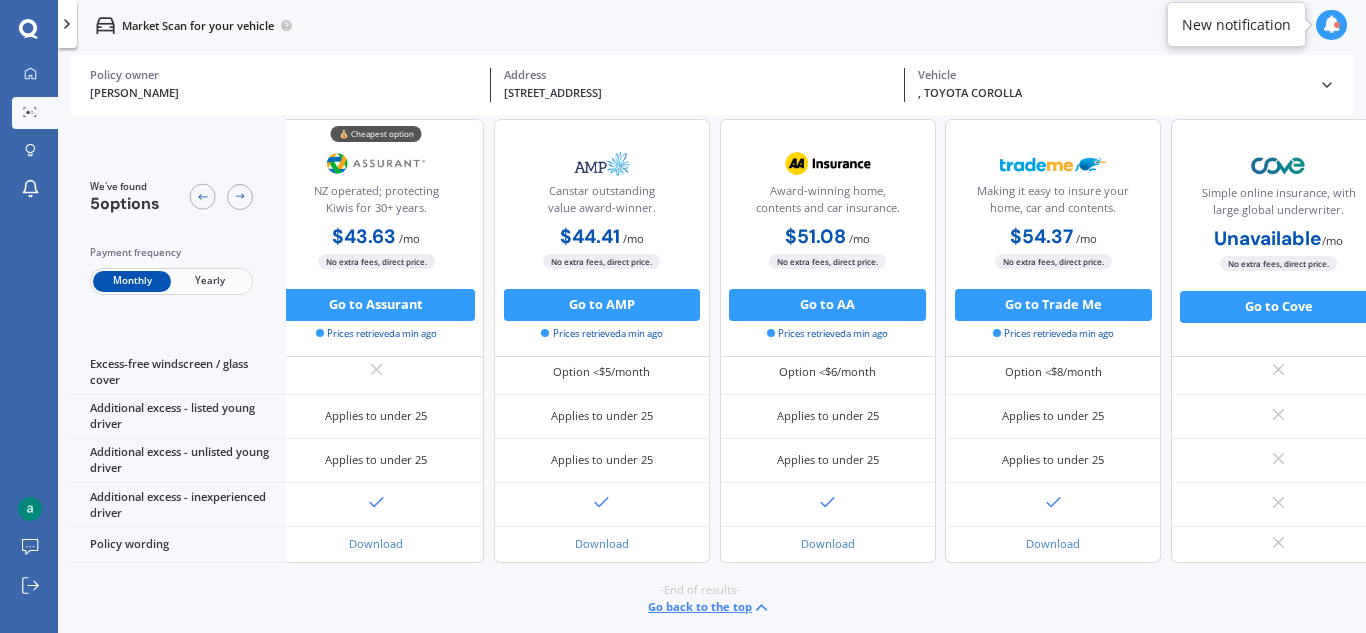 click on "Go back to the top" at bounding box center [709, 607] 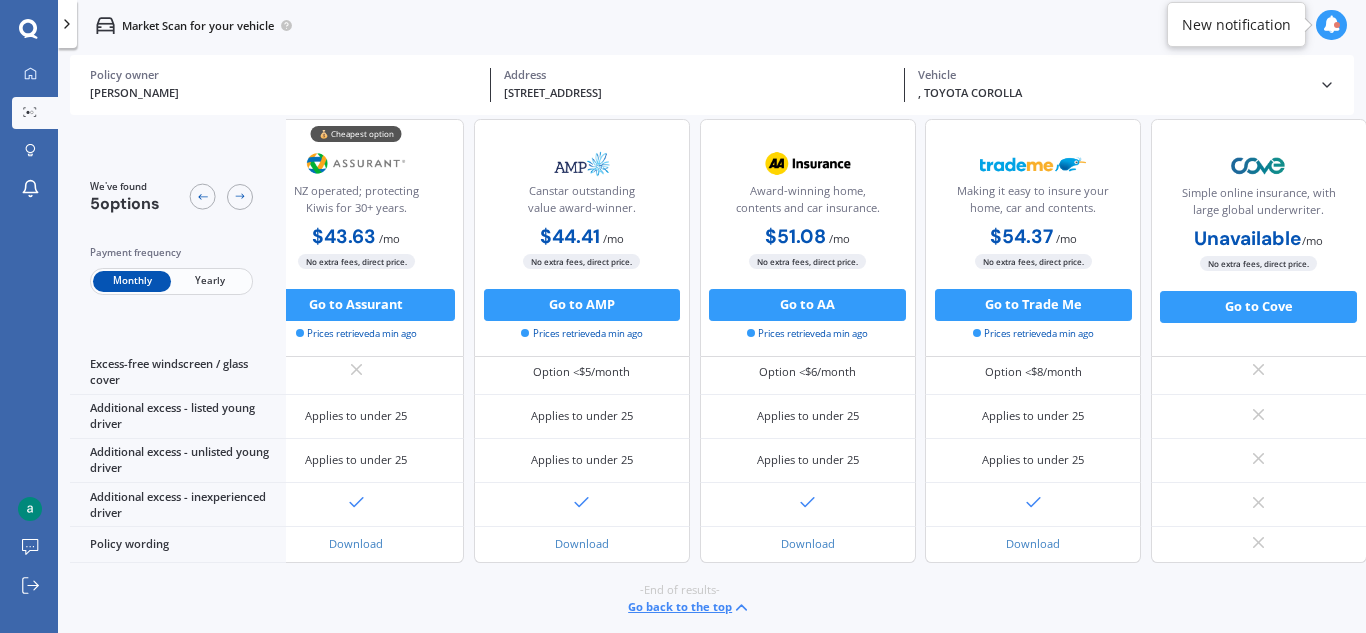 scroll, scrollTop: 0, scrollLeft: 57, axis: horizontal 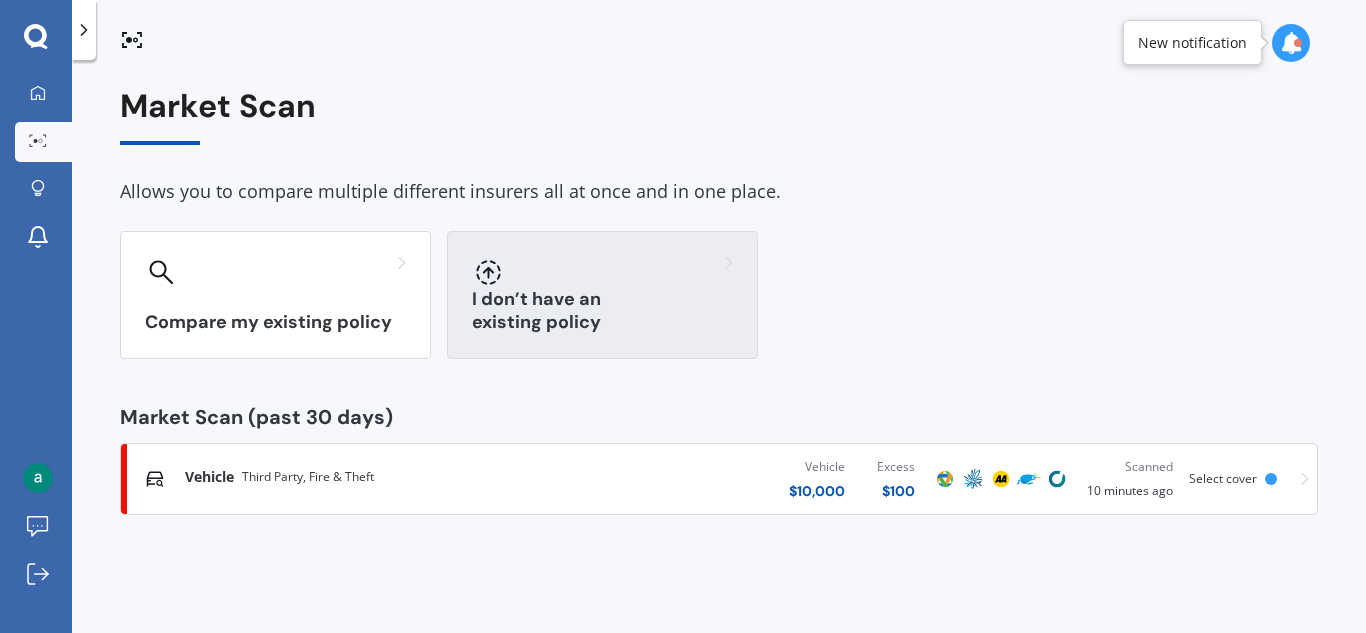 click at bounding box center [602, 272] 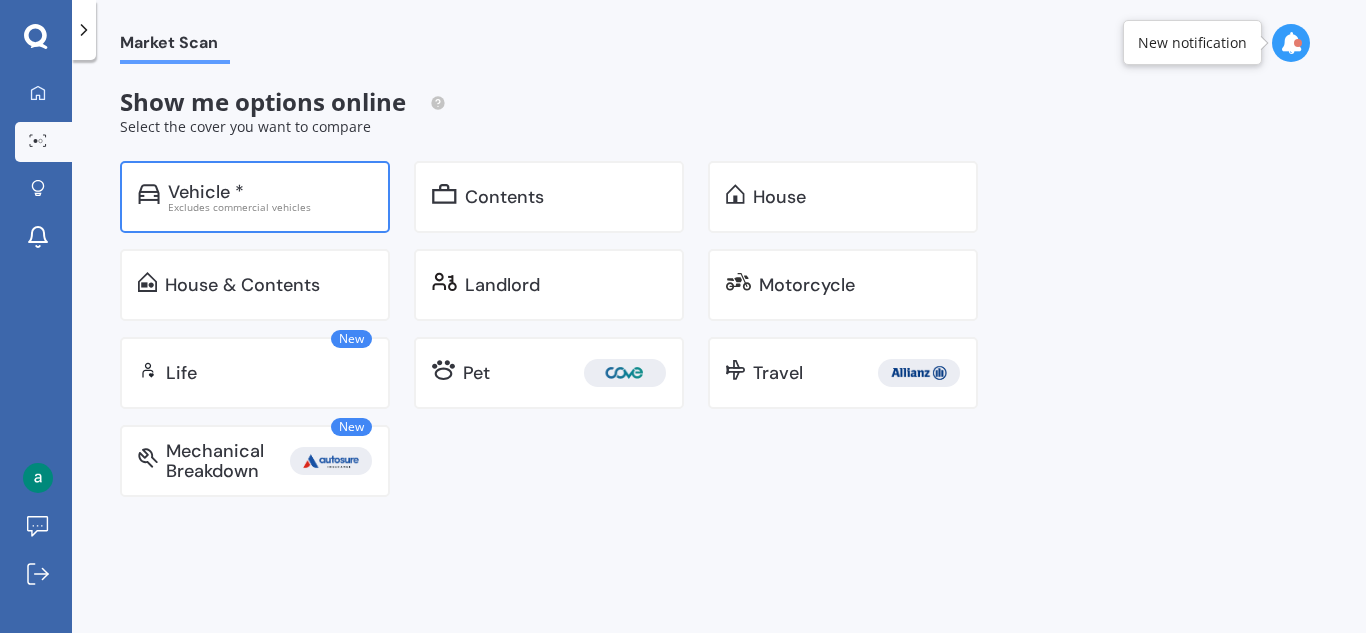 click on "Vehicle * Excludes commercial vehicles" at bounding box center [255, 197] 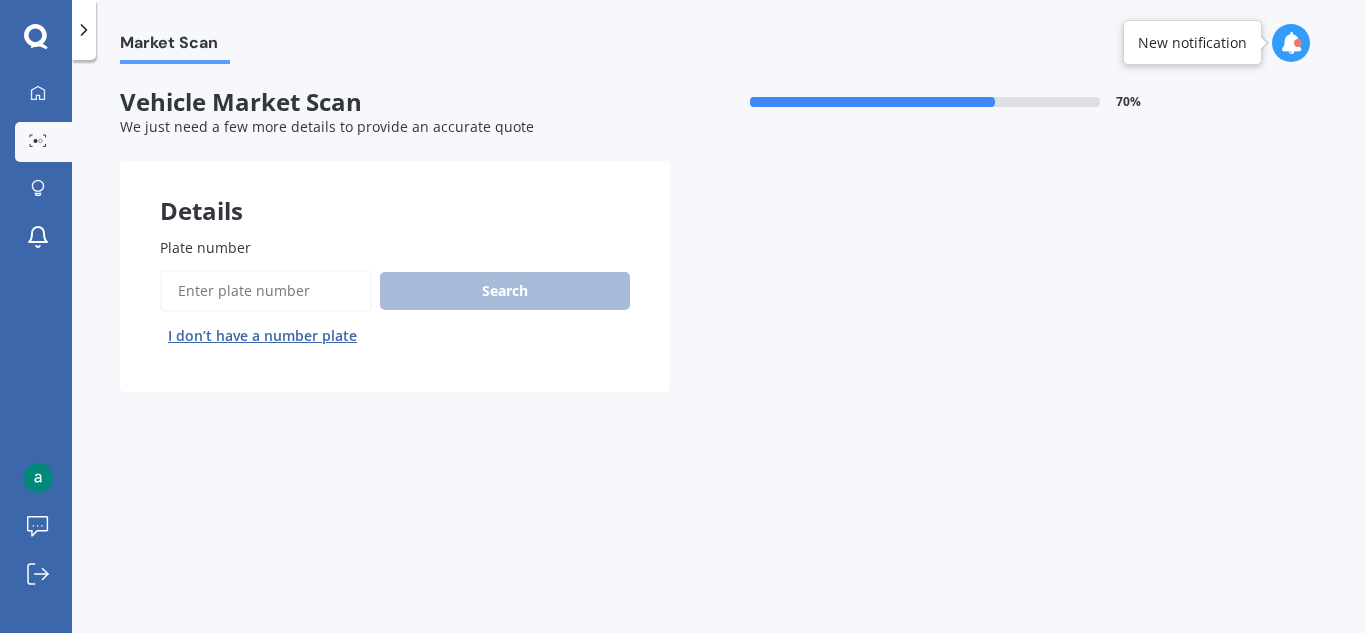 click on "Plate number" at bounding box center [266, 291] 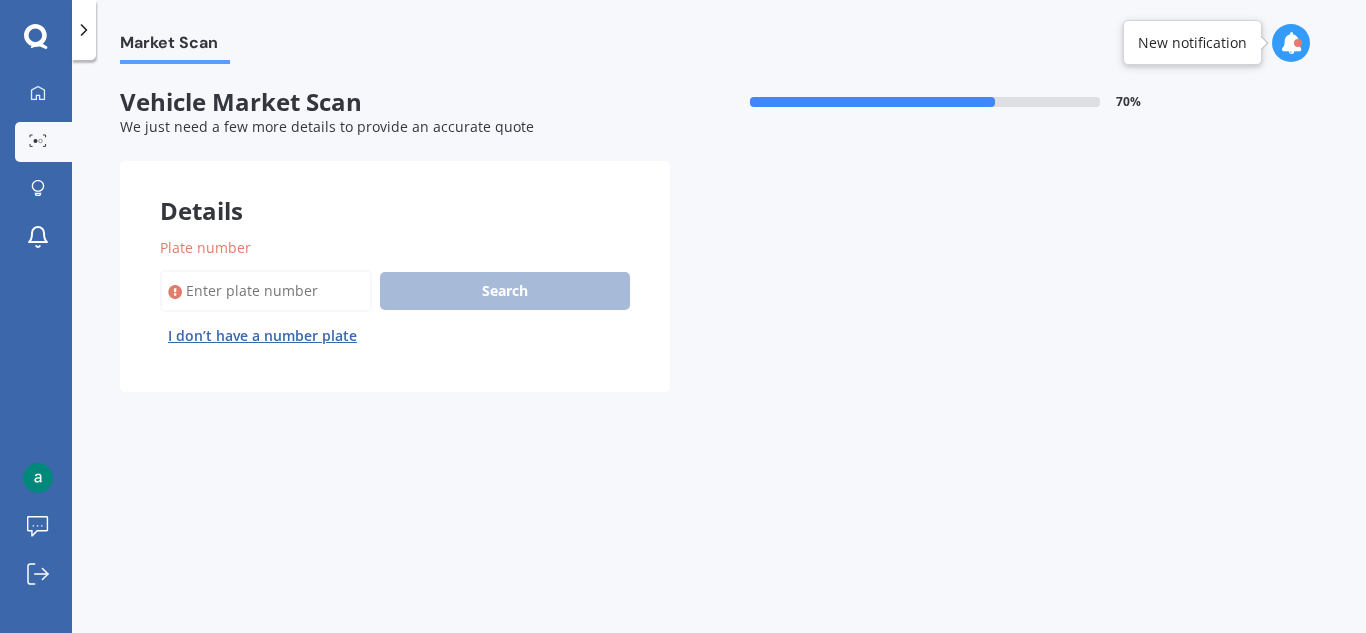 click on "I don’t have a number plate" at bounding box center [262, 336] 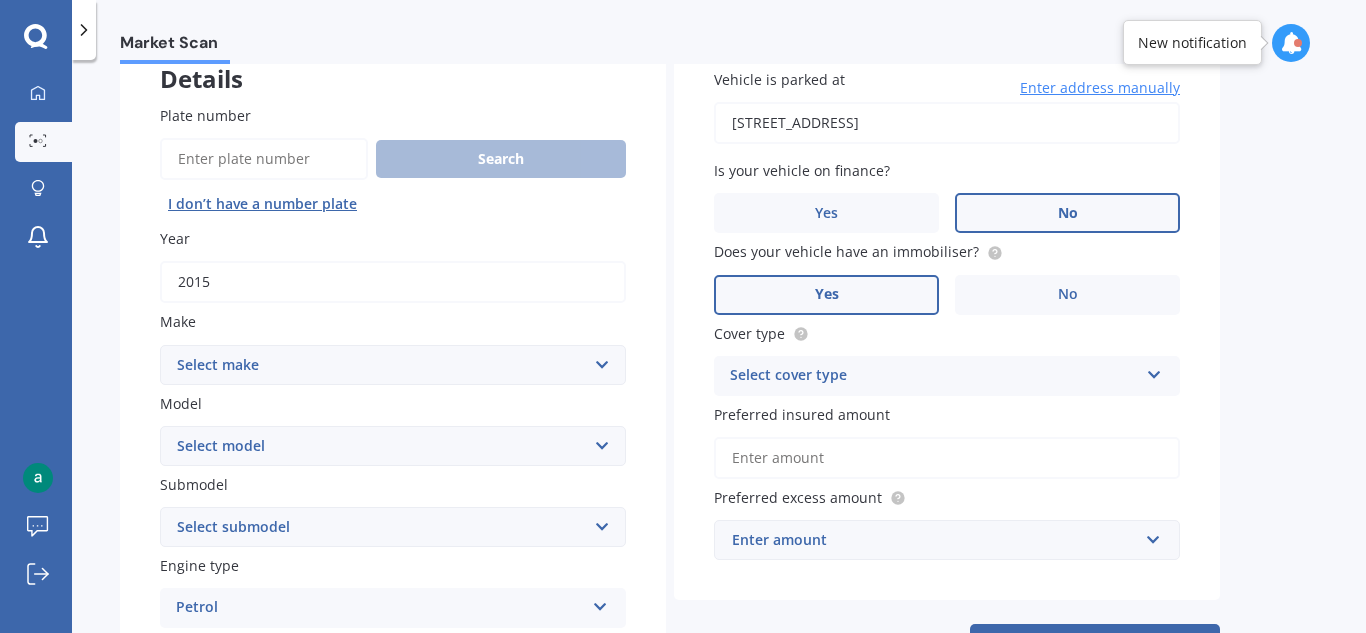 scroll, scrollTop: 133, scrollLeft: 0, axis: vertical 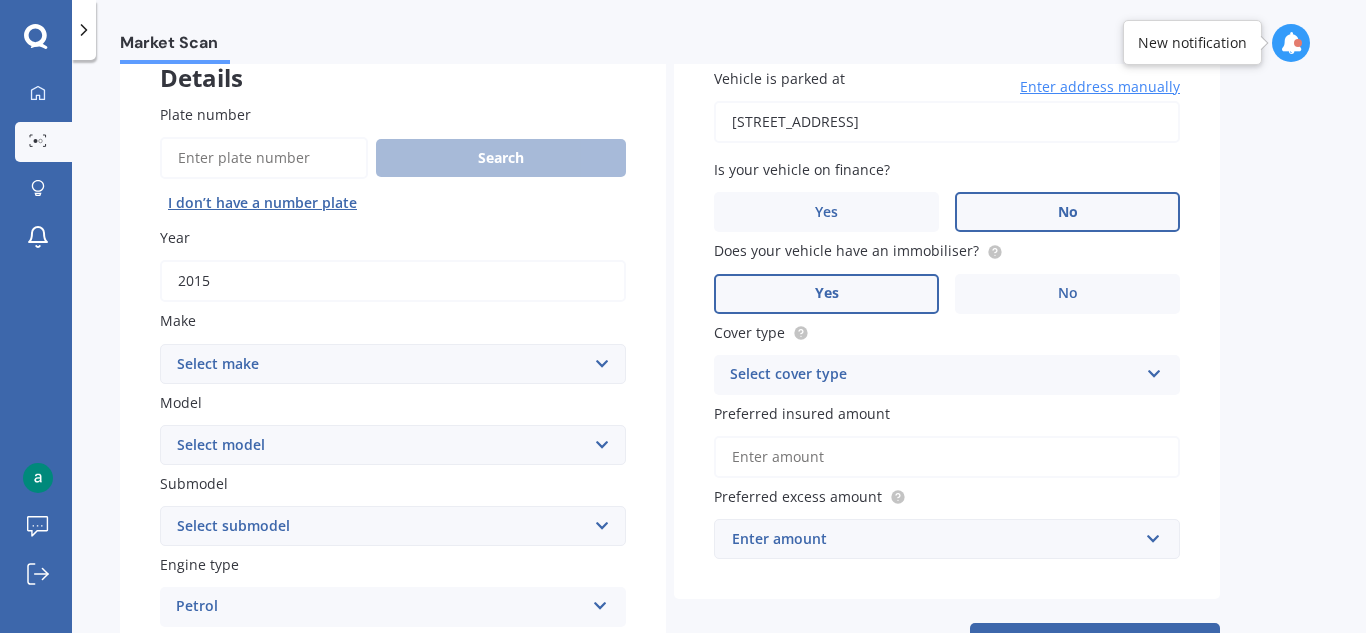 click on "Select make AC ALFA ROMEO ASTON [PERSON_NAME] AUDI AUSTIN BEDFORD Bentley BMW BYD CADILLAC CAN-AM CHERY CHEVROLET CHRYSLER Citroen CRUISEAIR CUPRA DAEWOO DAIHATSU DAIMLER DAMON DIAHATSU DODGE EXOCET FACTORY FIVE FERRARI FIAT Fiord FLEETWOOD FORD FOTON FRASER GEELY GENESIS GEORGIE BOY GMC GREAT WALL GWM [PERSON_NAME] HINO [PERSON_NAME] HOLIDAY RAMBLER HONDA HUMMER HYUNDAI INFINITI ISUZU IVECO JAC JAECOO JAGUAR JEEP KGM KIA LADA LAMBORGHINI LANCIA LANDROVER LDV LEXUS LINCOLN LOTUS LUNAR M.G M.G. MAHINDRA MASERATI MAZDA MCLAREN MERCEDES AMG Mercedes Benz MERCEDES-AMG MERCURY MINI MITSUBISHI [PERSON_NAME] NEWMAR NISSAN OMODA OPEL OXFORD PEUGEOT Plymouth Polestar PONTIAC PORSCHE PROTON RAM Range Rover Rayne RENAULT ROLLS ROYCE ROVER SAAB SATURN SEAT SHELBY SKODA SMART SSANGYONG SUBARU SUZUKI TATA TESLA TIFFIN Toyota TRIUMPH TVR Vauxhall VOLKSWAGEN VOLVO WESTFIELD WINNEBAGO ZX" at bounding box center [393, 364] 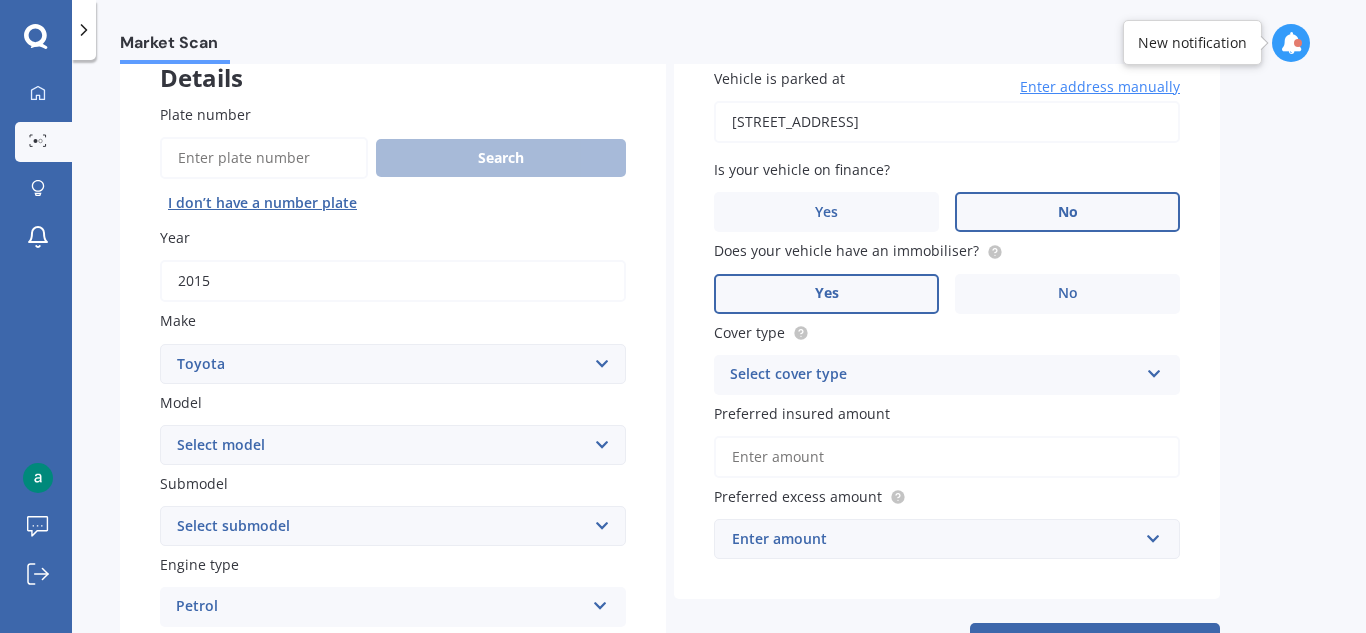 click on "Select make AC ALFA ROMEO ASTON [PERSON_NAME] AUDI AUSTIN BEDFORD Bentley BMW BYD CADILLAC CAN-AM CHERY CHEVROLET CHRYSLER Citroen CRUISEAIR CUPRA DAEWOO DAIHATSU DAIMLER DAMON DIAHATSU DODGE EXOCET FACTORY FIVE FERRARI FIAT Fiord FLEETWOOD FORD FOTON FRASER GEELY GENESIS GEORGIE BOY GMC GREAT WALL GWM [PERSON_NAME] HINO [PERSON_NAME] HOLIDAY RAMBLER HONDA HUMMER HYUNDAI INFINITI ISUZU IVECO JAC JAECOO JAGUAR JEEP KGM KIA LADA LAMBORGHINI LANCIA LANDROVER LDV LEXUS LINCOLN LOTUS LUNAR M.G M.G. MAHINDRA MASERATI MAZDA MCLAREN MERCEDES AMG Mercedes Benz MERCEDES-AMG MERCURY MINI MITSUBISHI [PERSON_NAME] NEWMAR NISSAN OMODA OPEL OXFORD PEUGEOT Plymouth Polestar PONTIAC PORSCHE PROTON RAM Range Rover Rayne RENAULT ROLLS ROYCE ROVER SAAB SATURN SEAT SHELBY SKODA SMART SSANGYONG SUBARU SUZUKI TATA TESLA TIFFIN Toyota TRIUMPH TVR Vauxhall VOLKSWAGEN VOLVO WESTFIELD WINNEBAGO ZX" at bounding box center [393, 364] 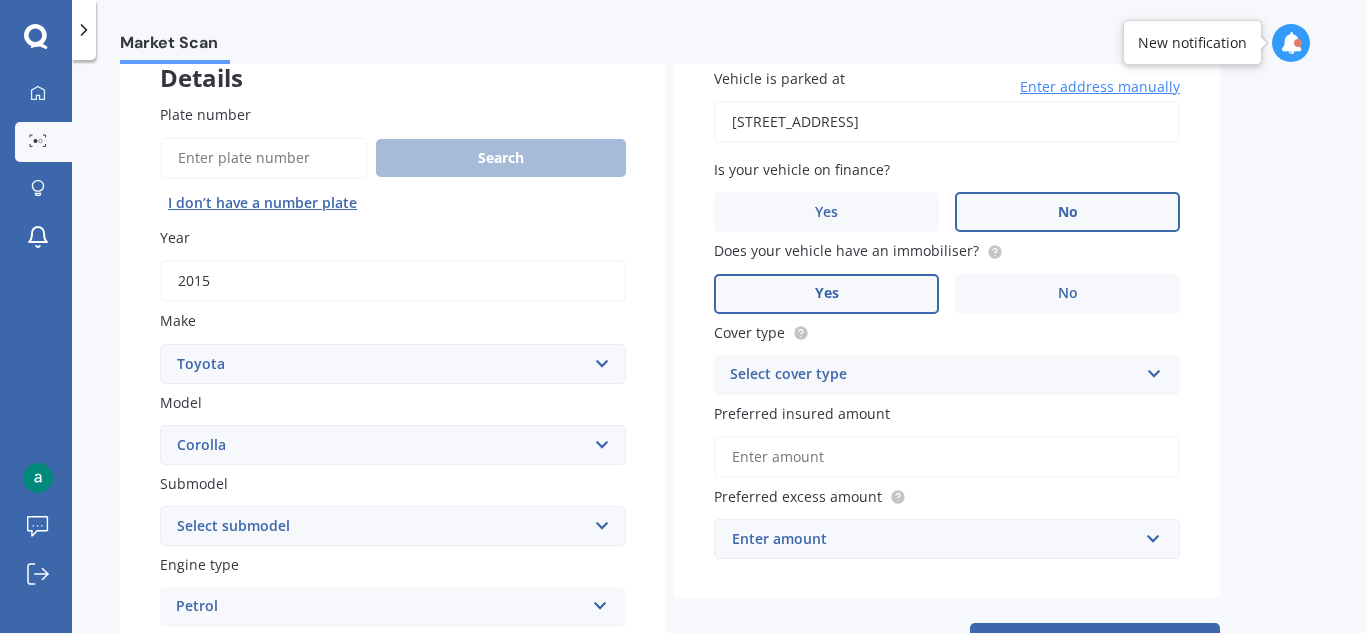 click on "Select model 4 Runner 86 [PERSON_NAME] Alphard Altezza Aqua Aristo Aurion Auris Avalon Avensis AYGO bB Belta Blade Blizzard 4WD Brevis Bundera 4WD C-HR Caldina Cami Camry Carib [PERSON_NAME] Celica Celsior Century Ceres Chaser Coaster Corolla Corona Corsa Cressida Cresta Crown Curren Cynos Deliboy Duet Dyna Echo Esquire Estima FJ Fortuner Funcargo Gaia [PERSON_NAME] Granvia Harrier Hiace Highlander HILUX Ipsum iQ Isis IST Kluger Landcruiser LANDCRUISER [PERSON_NAME] [PERSON_NAME] Liteace [PERSON_NAME] 2 Mark X Mirai MR-S MR2 [PERSON_NAME] Nova Opa Paseo Passo Pixis Platz Porte Premio Previa MPV Prius Probox Progres Qualis Ractis RAIZE Raum RAV-4 Regius Van Runx Rush Sai Scepter Sera Sienta Soarer Spacio Spade Sprinter Starlet Succeed Supra Surf Tank Tarago Tercel Townace Toyo-ace Trueno Tundra Vanguard Vellfire Verossa Vienta Vista Vitz [PERSON_NAME] Voxy Will [PERSON_NAME] Wish Yaris" at bounding box center [393, 445] 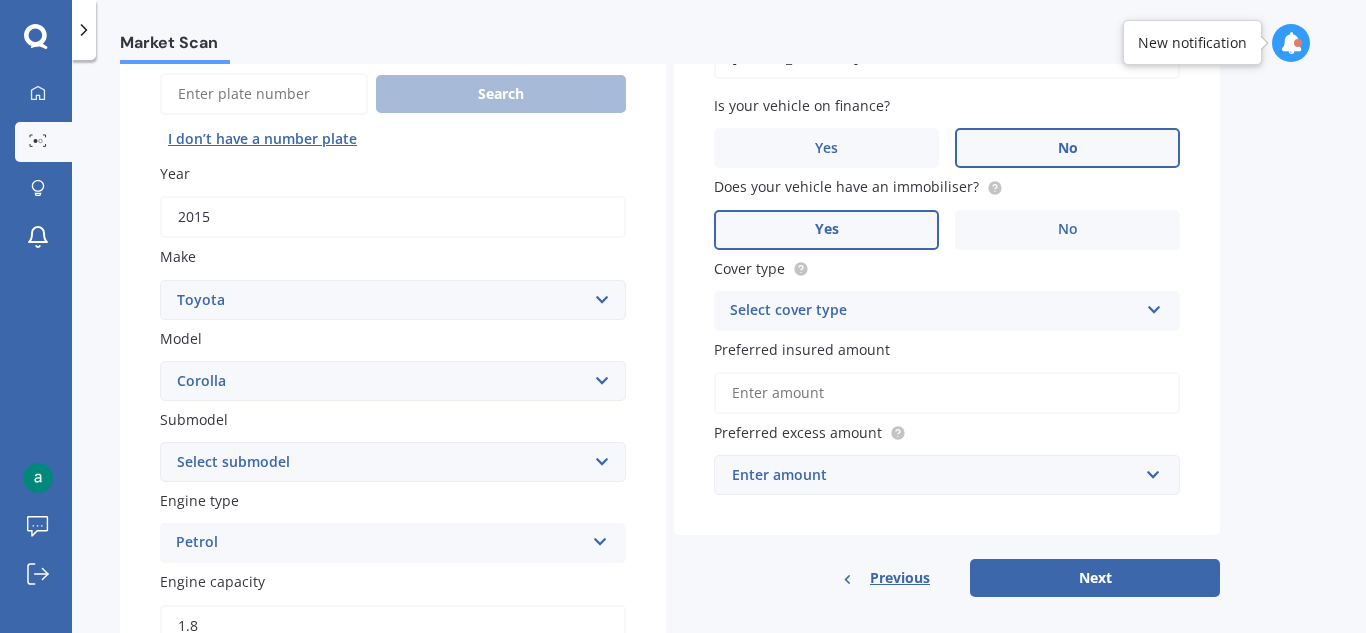 scroll, scrollTop: 199, scrollLeft: 0, axis: vertical 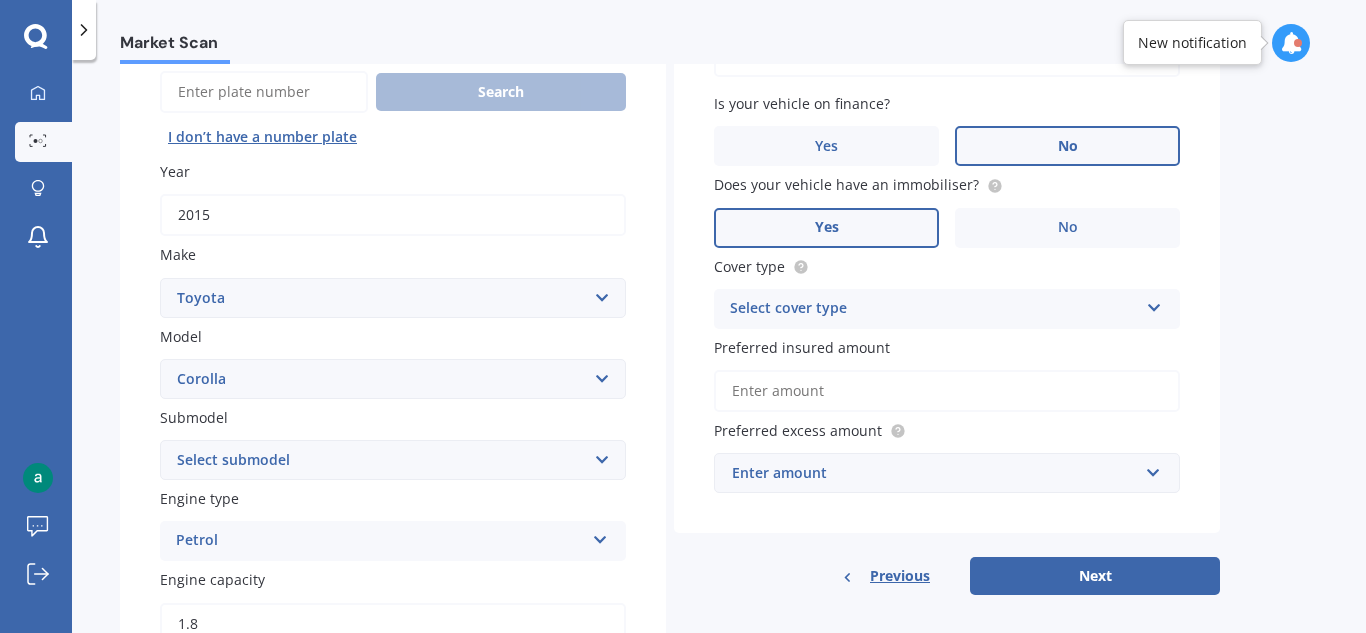 click on "Select cover type" at bounding box center [934, 309] 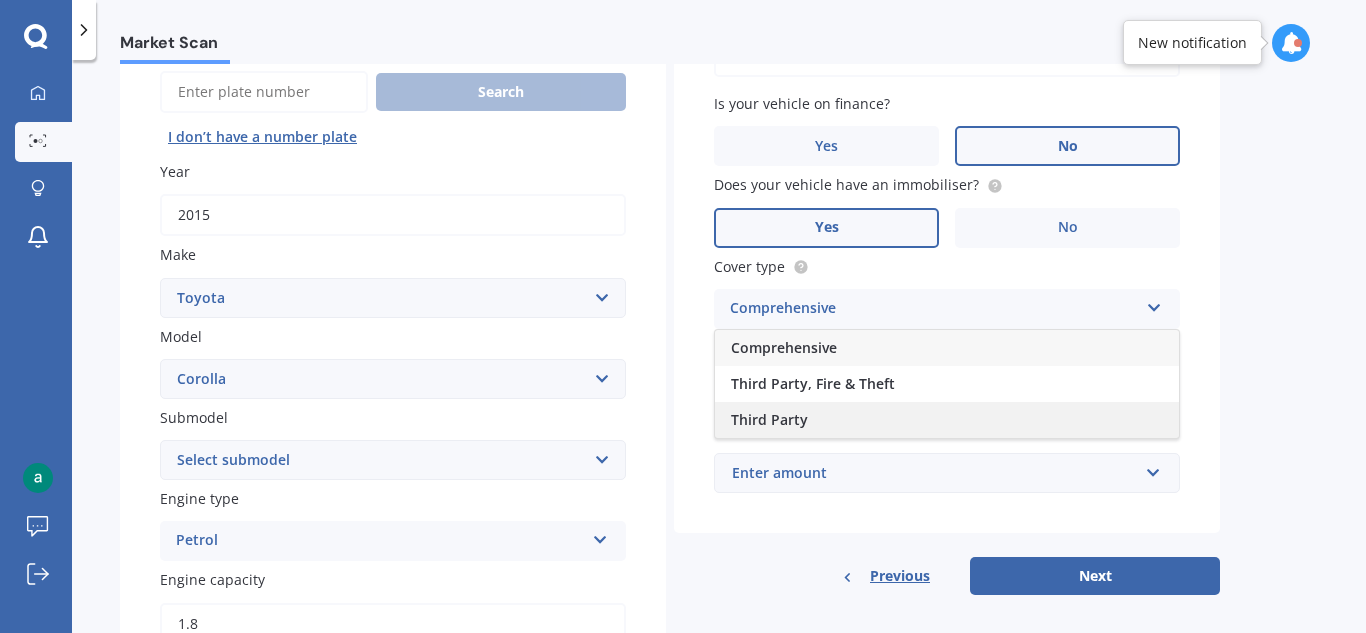 click on "Third Party" at bounding box center [769, 419] 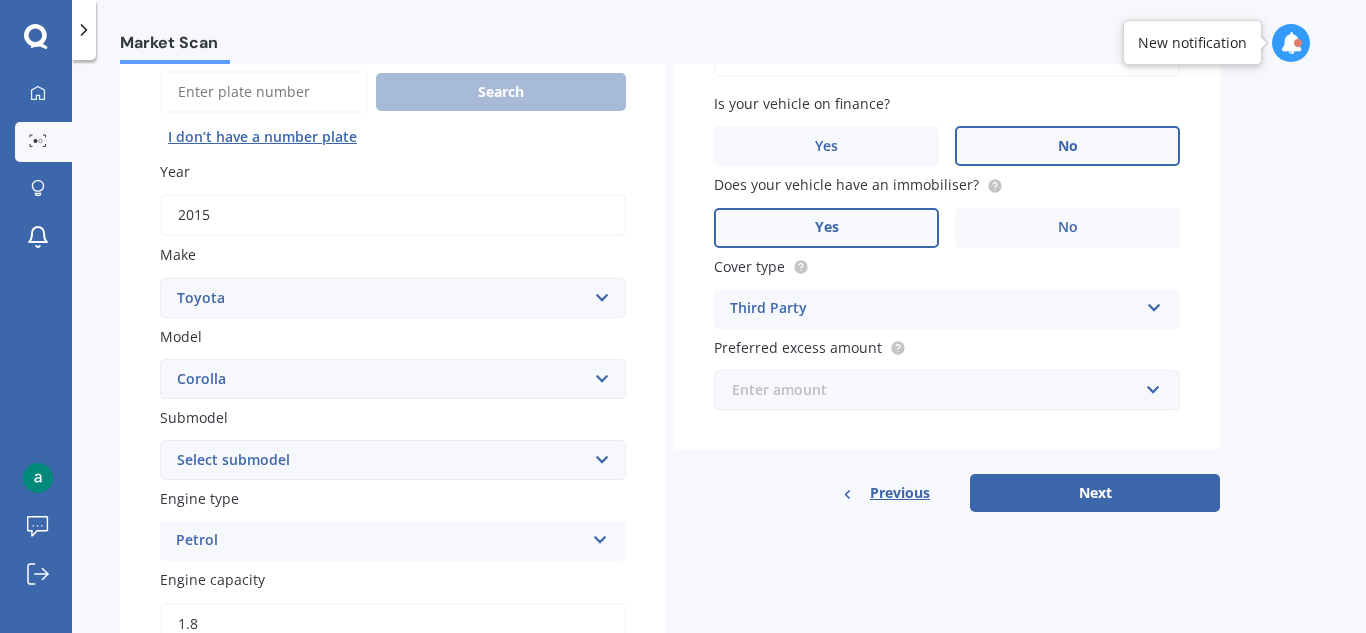 click at bounding box center [940, 390] 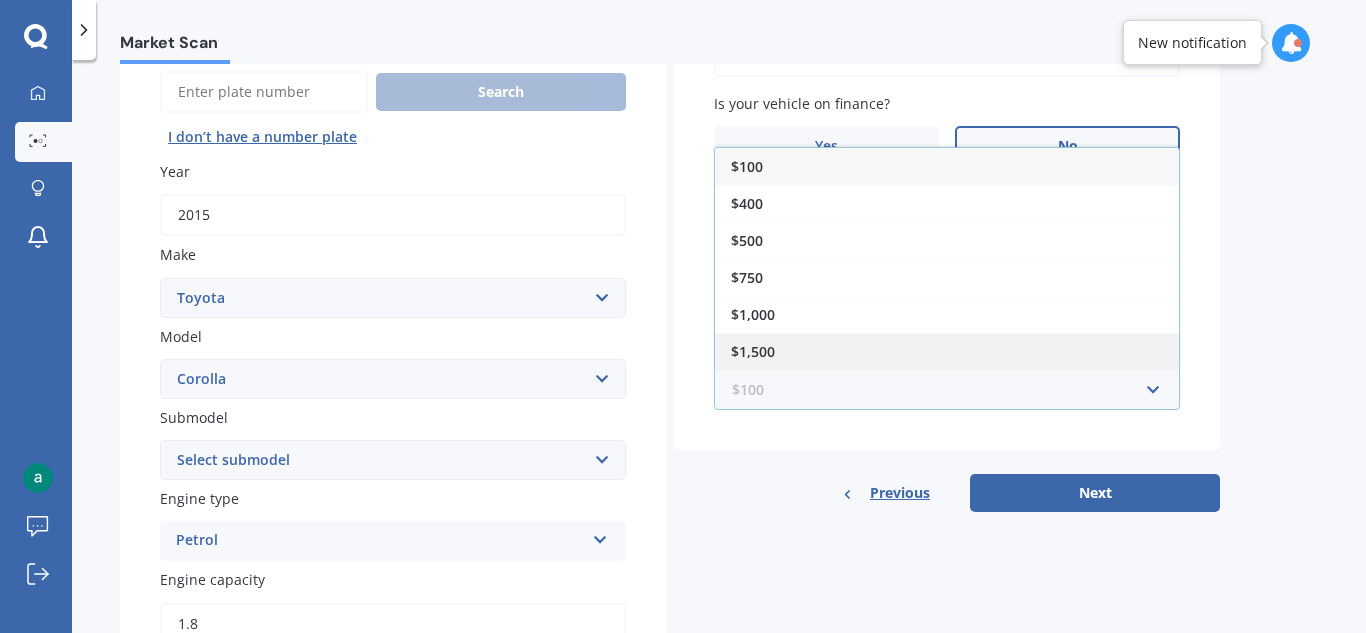 scroll, scrollTop: 36, scrollLeft: 0, axis: vertical 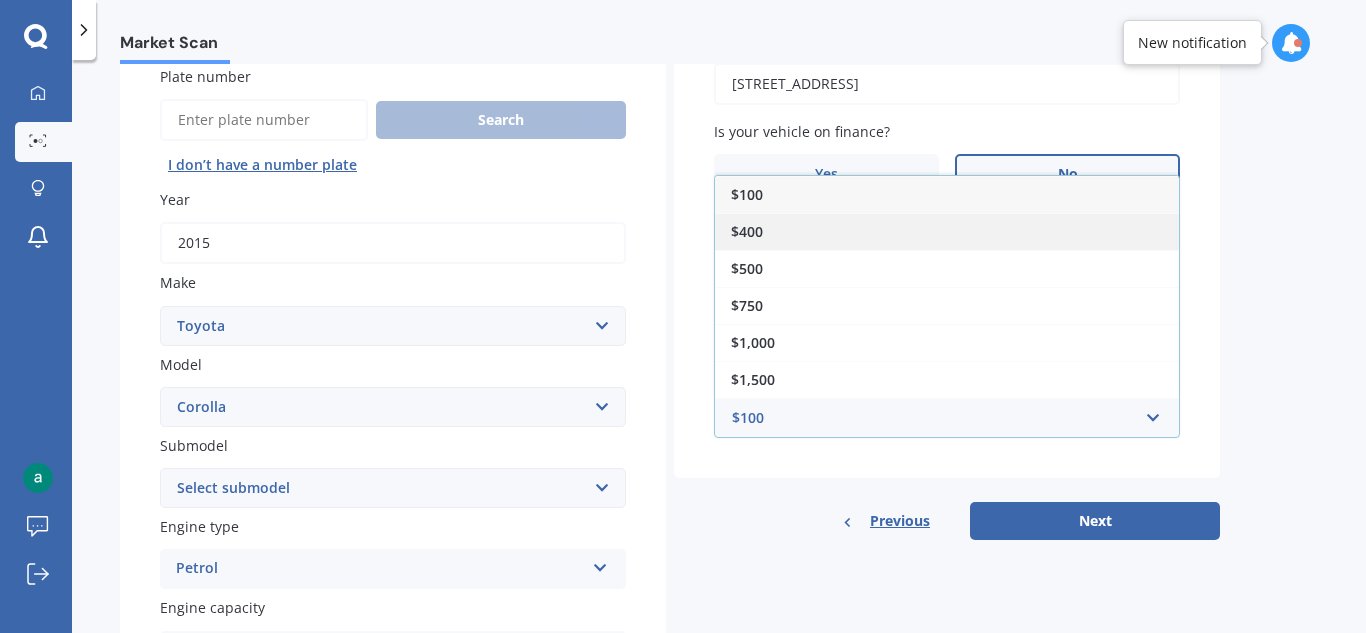 click on "$400" at bounding box center [947, 231] 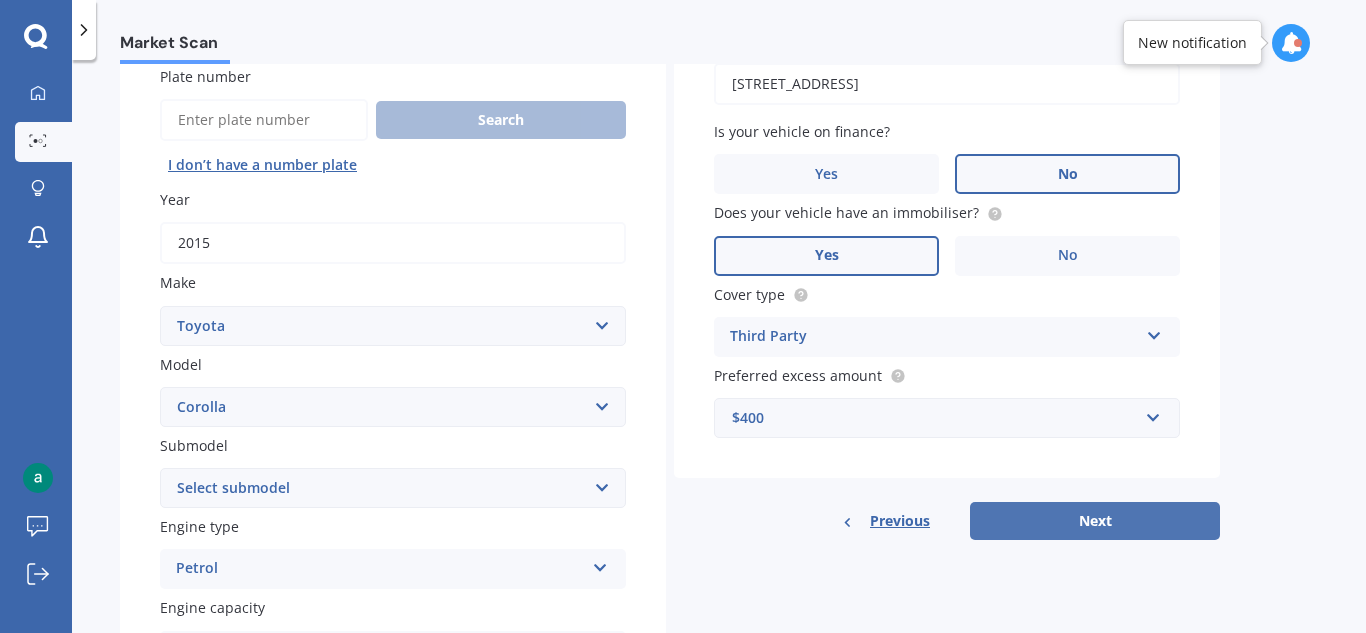 click on "Next" at bounding box center [1095, 521] 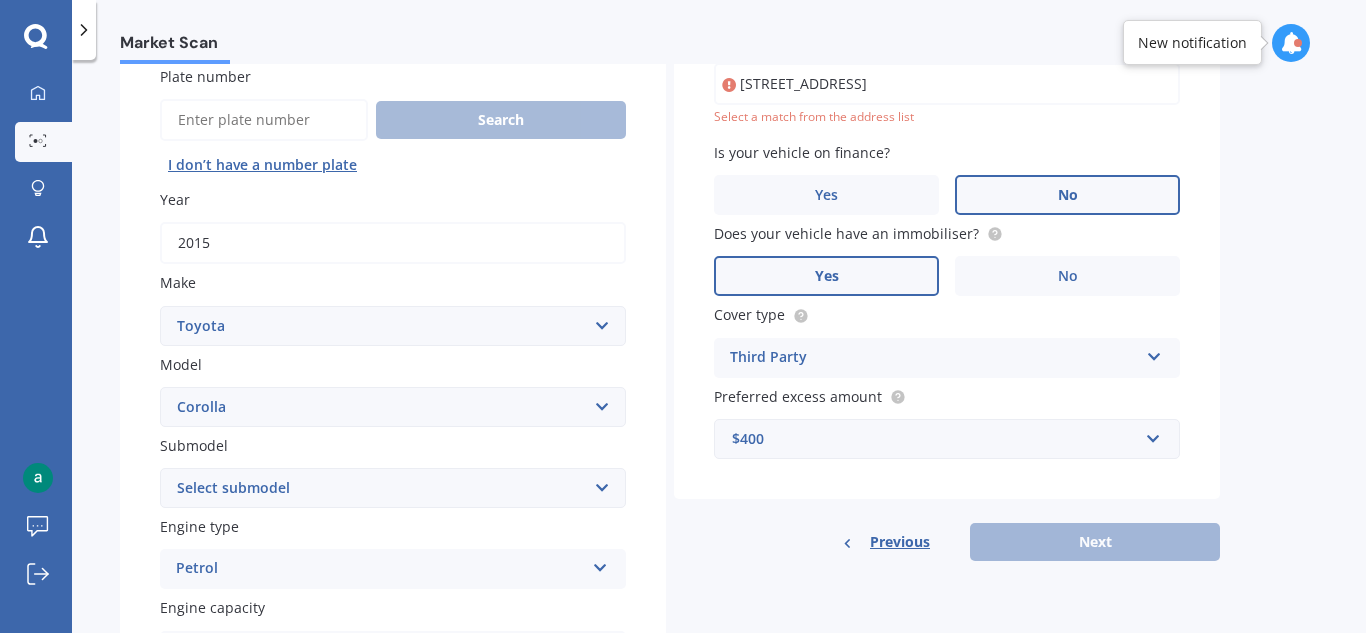 scroll, scrollTop: 137, scrollLeft: 0, axis: vertical 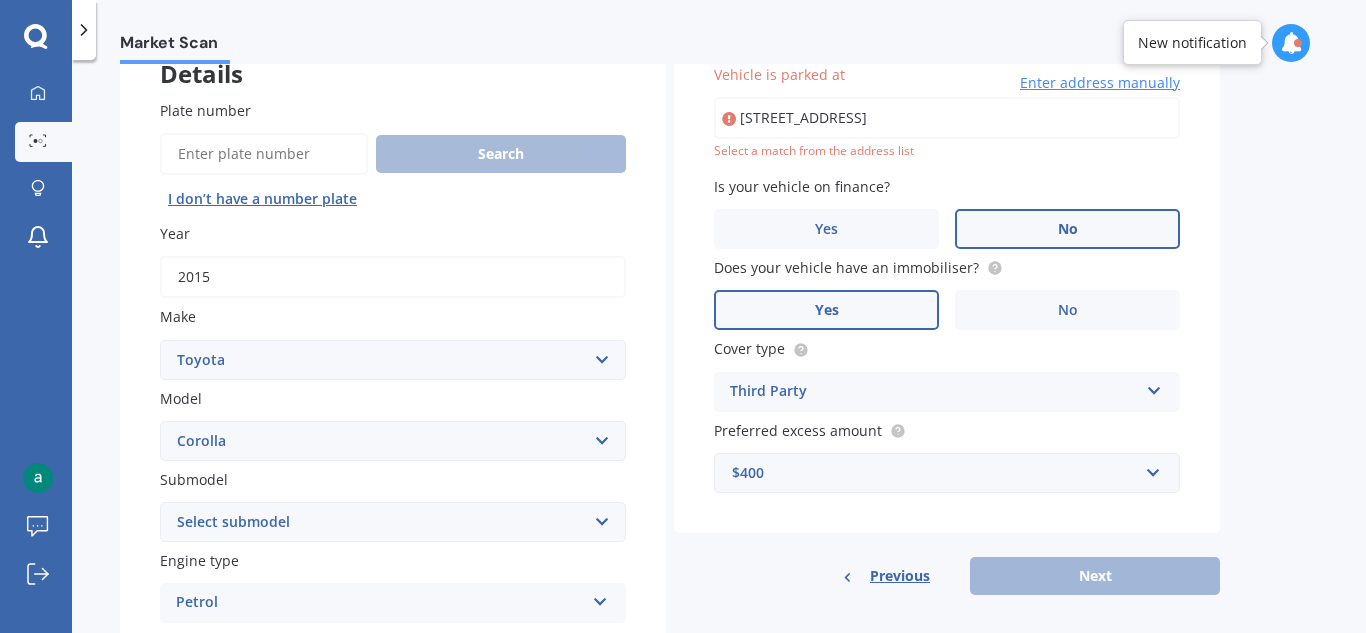 type on "[STREET_ADDRESS]" 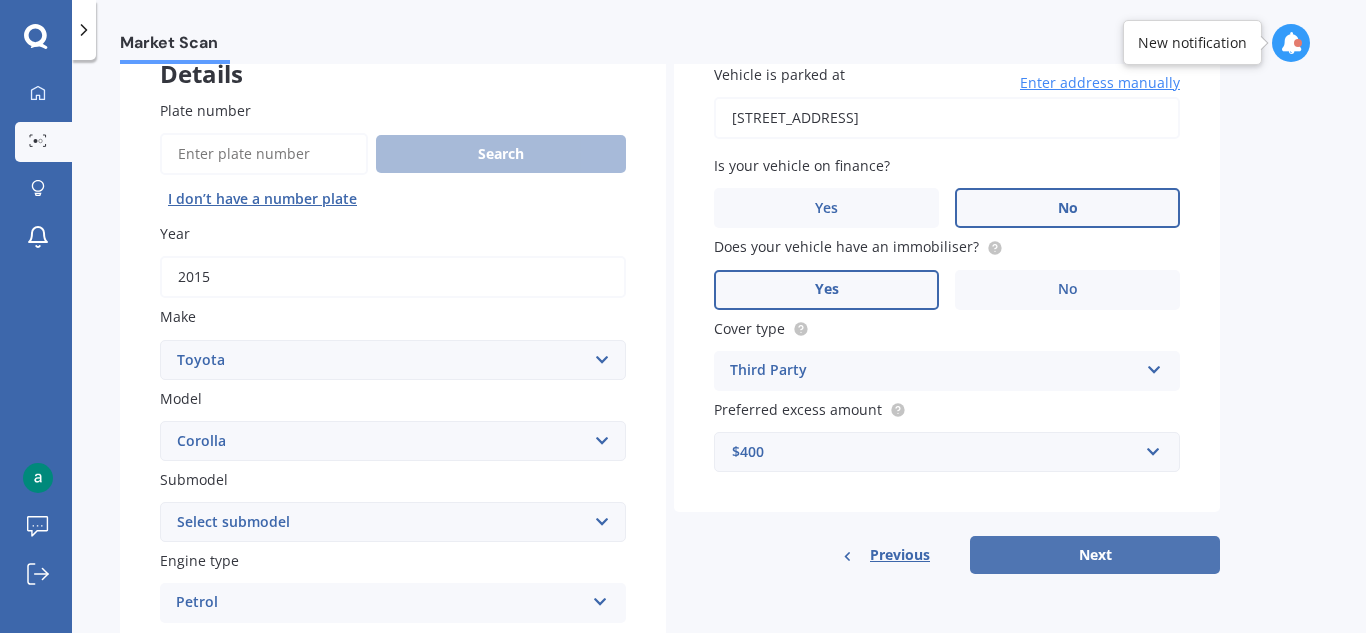 click on "Next" at bounding box center [1095, 555] 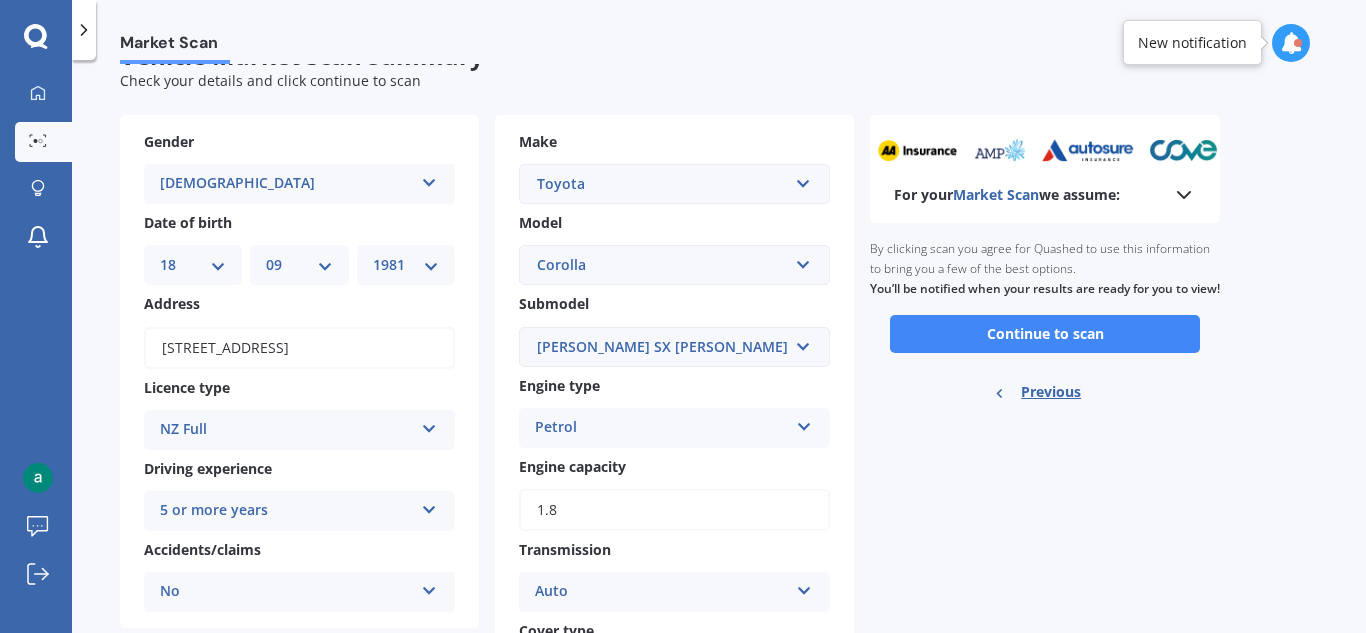 scroll, scrollTop: 0, scrollLeft: 0, axis: both 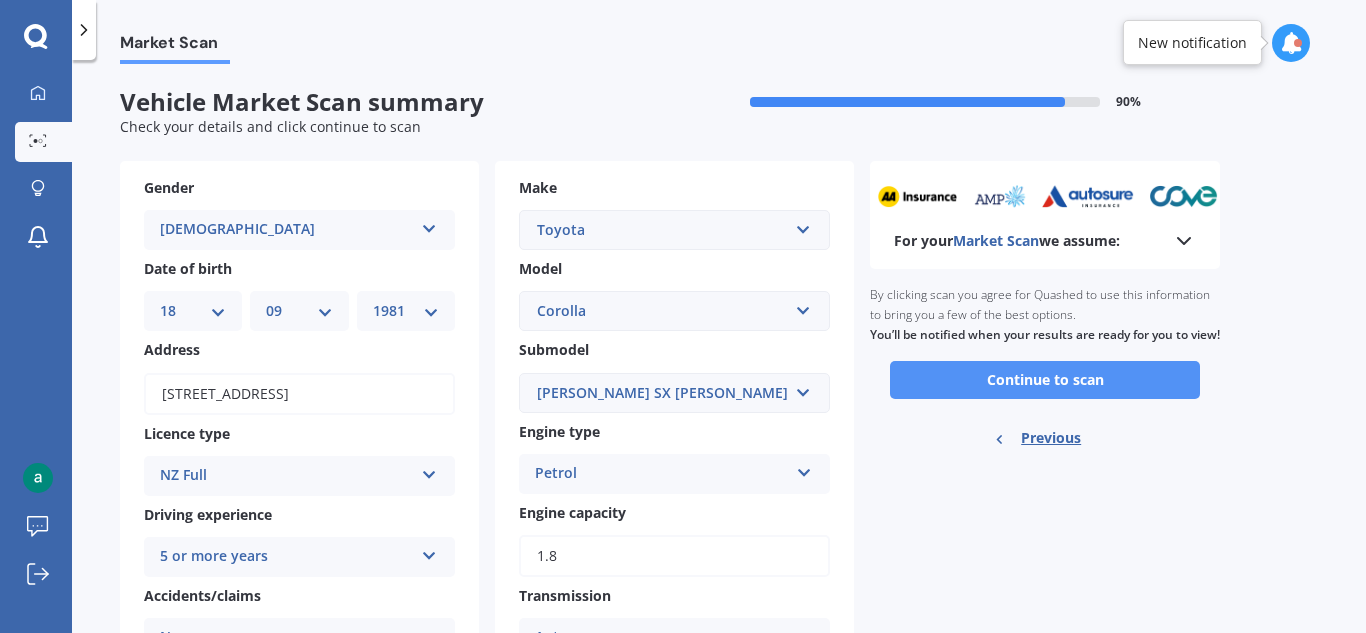 click on "Continue to scan" at bounding box center (1045, 380) 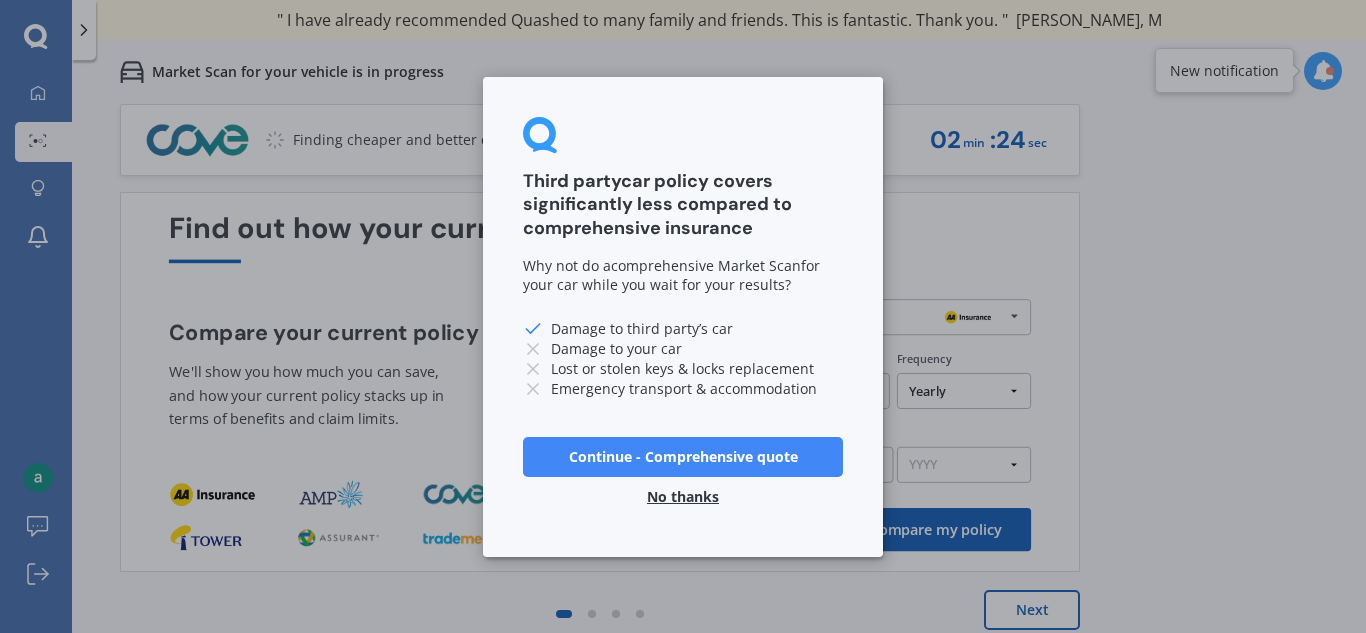 click on "No thanks" at bounding box center (683, 496) 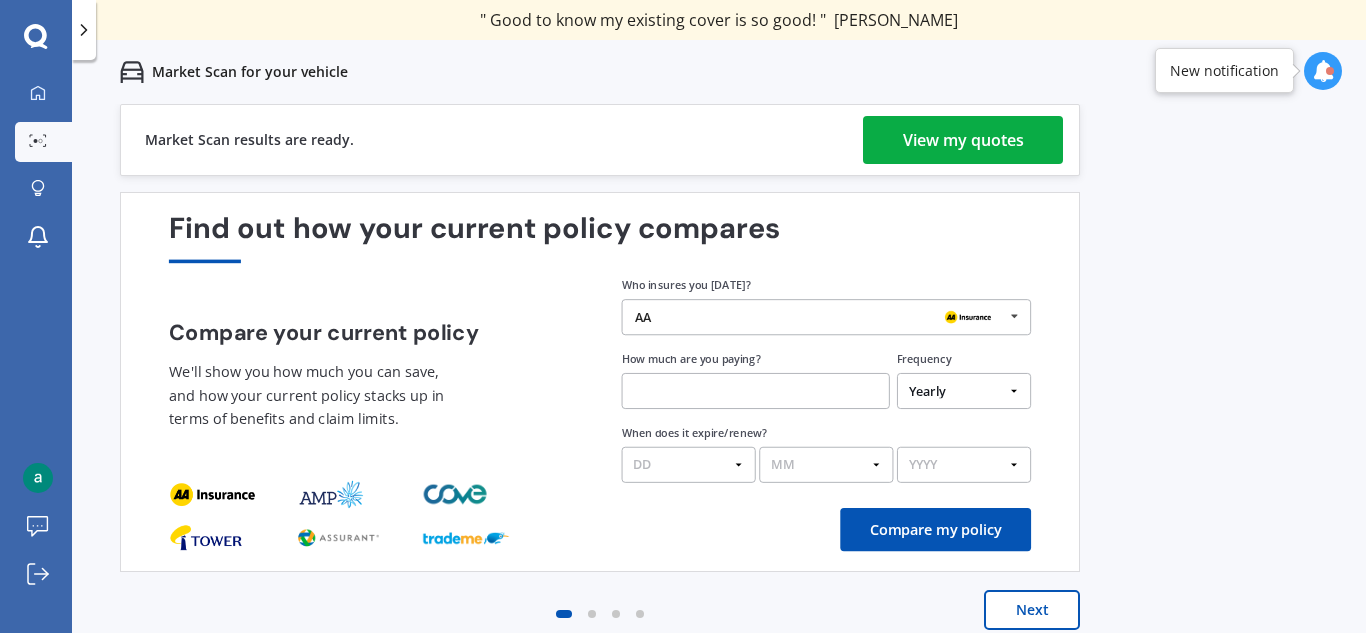 click on "View my quotes" at bounding box center (963, 140) 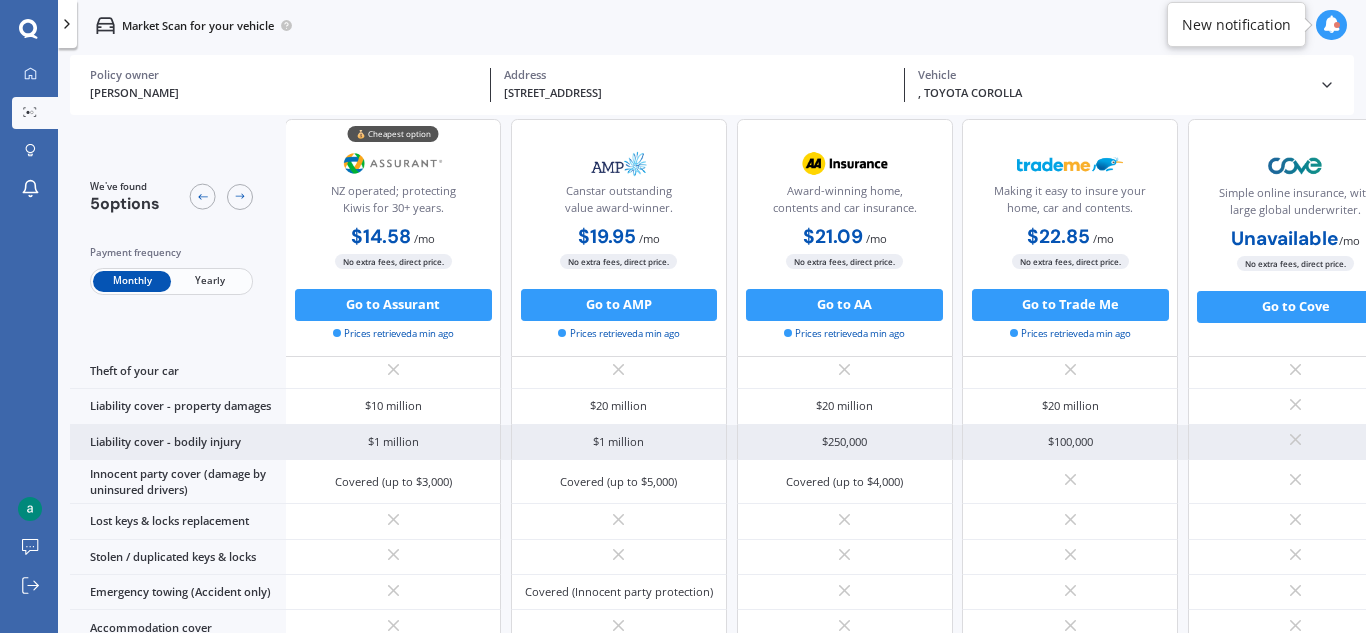 scroll, scrollTop: 138, scrollLeft: 1, axis: both 